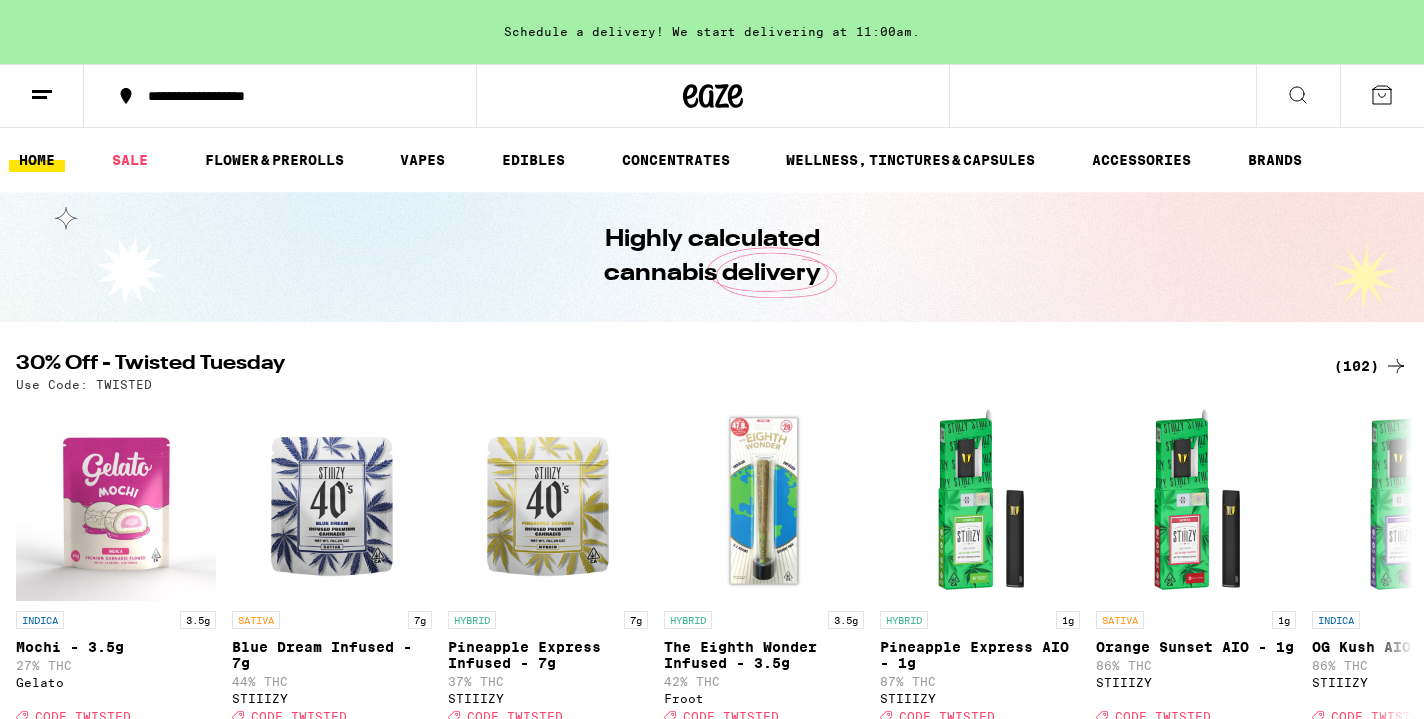 scroll, scrollTop: 85, scrollLeft: 0, axis: vertical 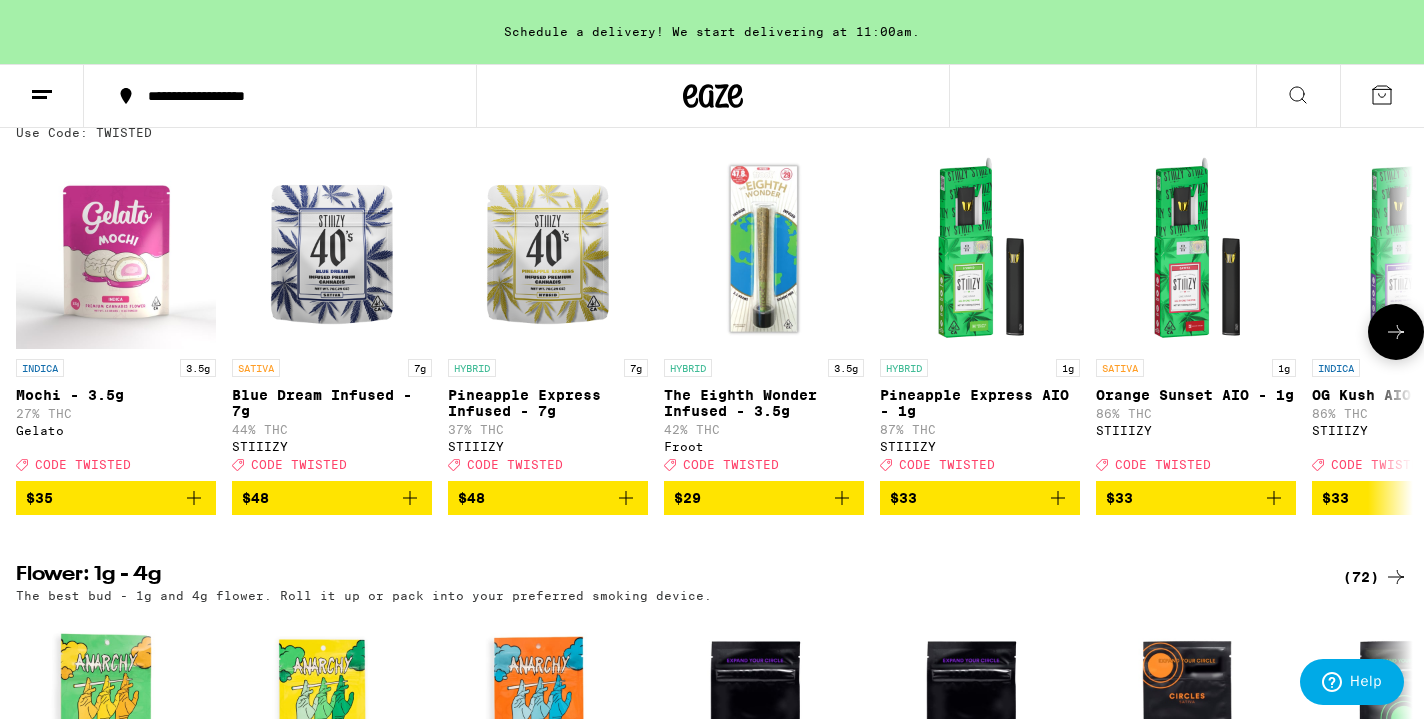 click 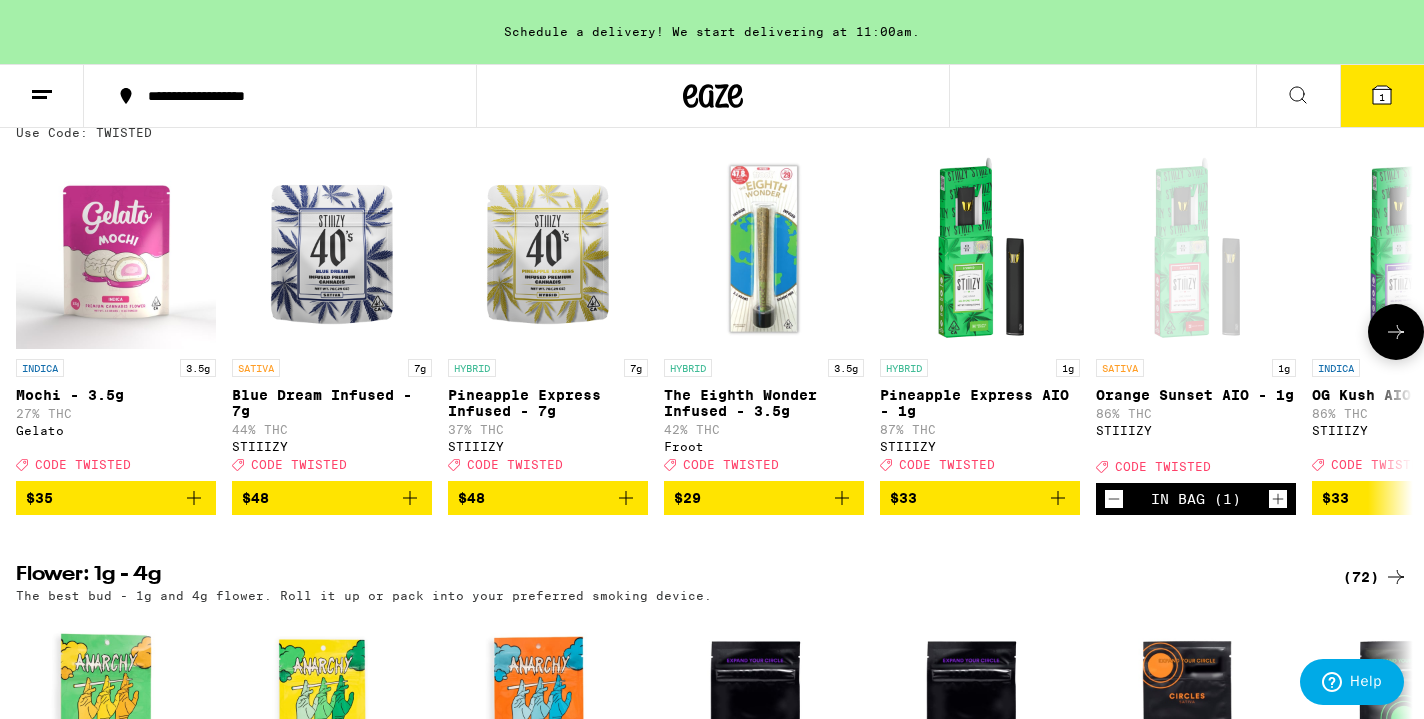click 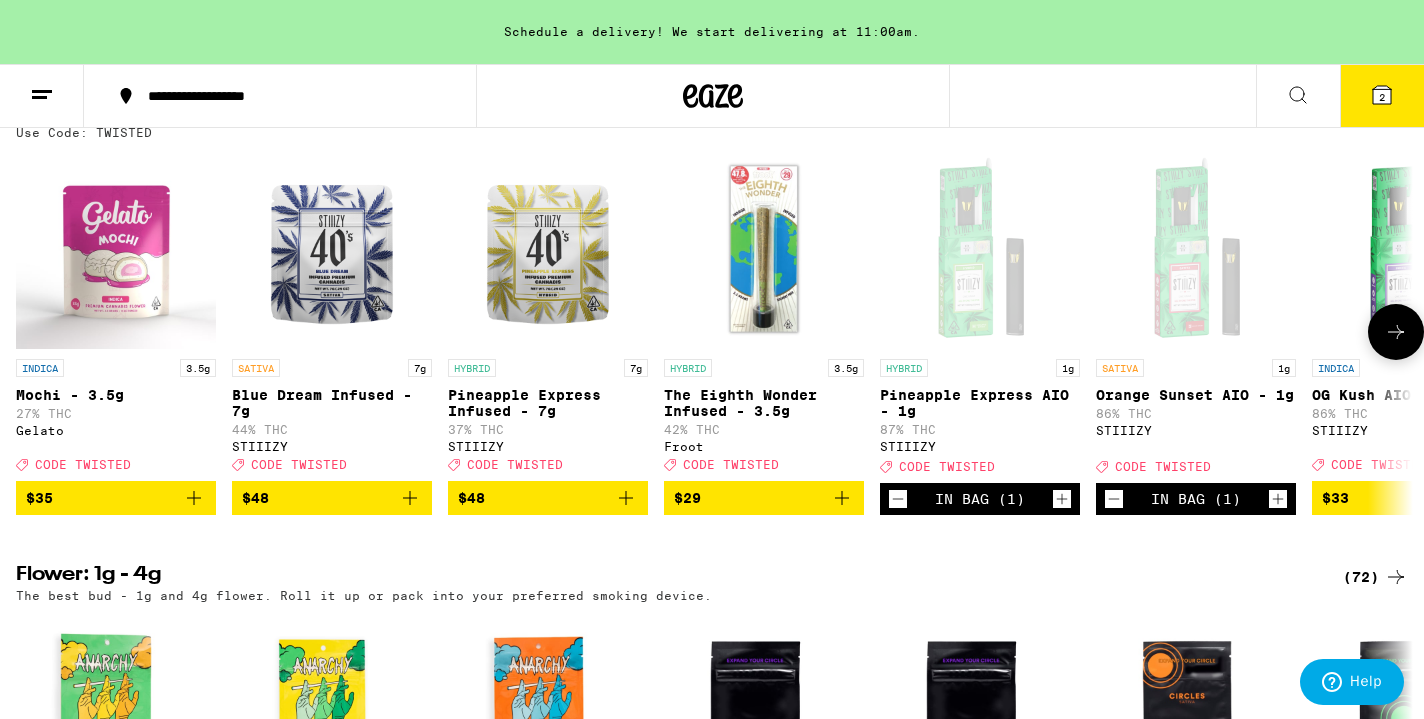click 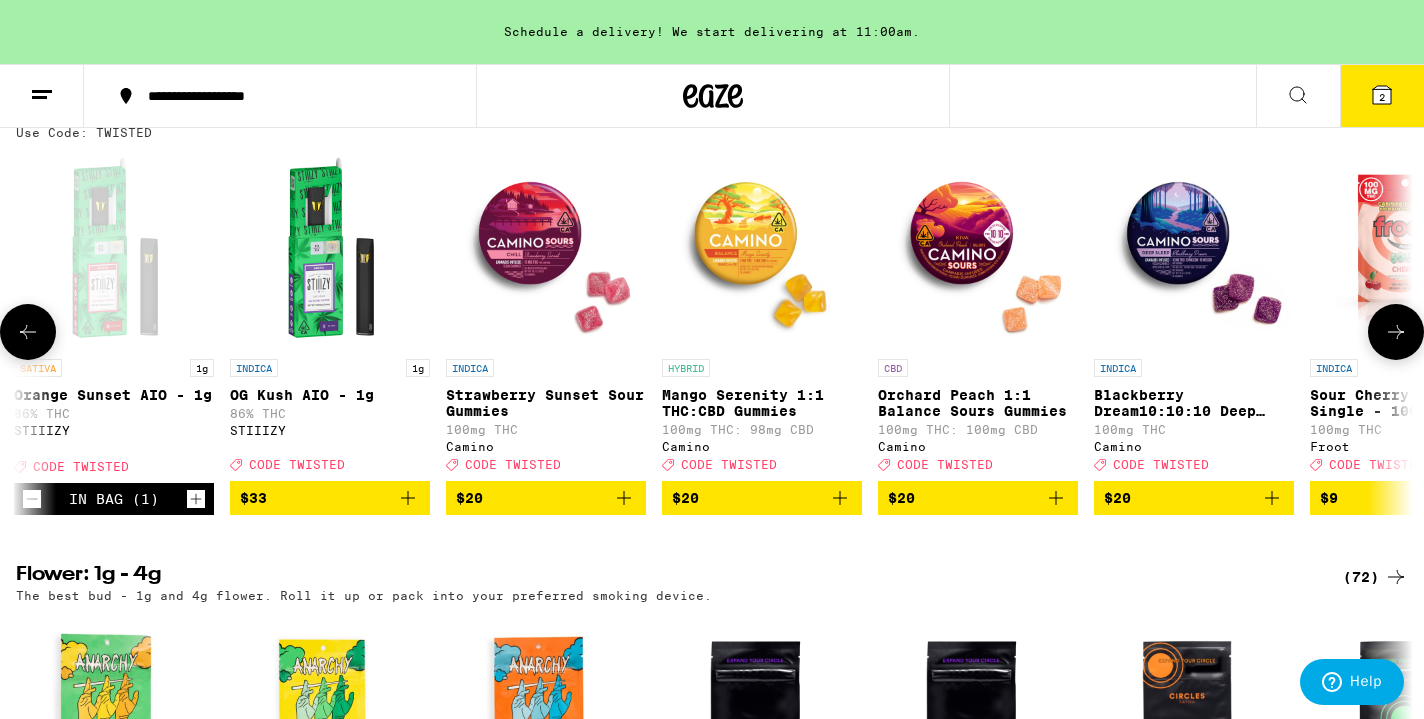 scroll, scrollTop: 0, scrollLeft: 1174, axis: horizontal 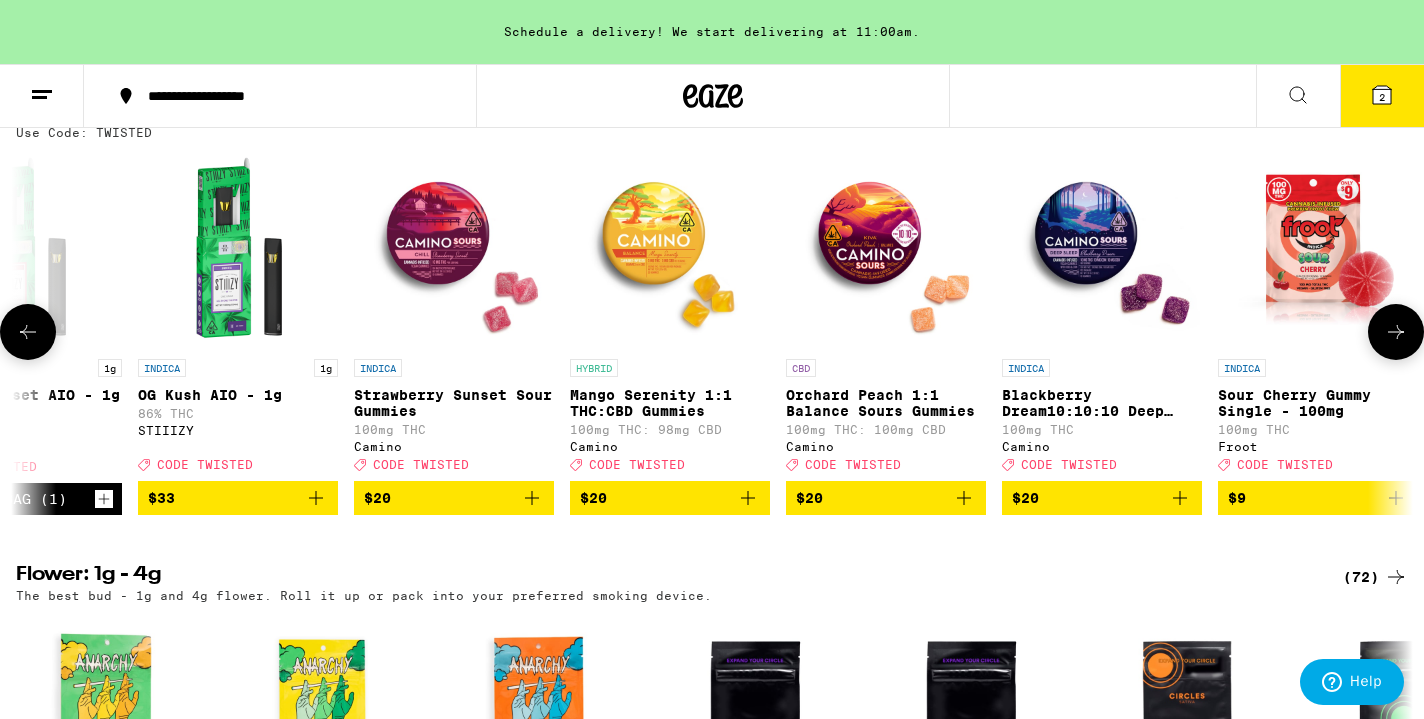 click 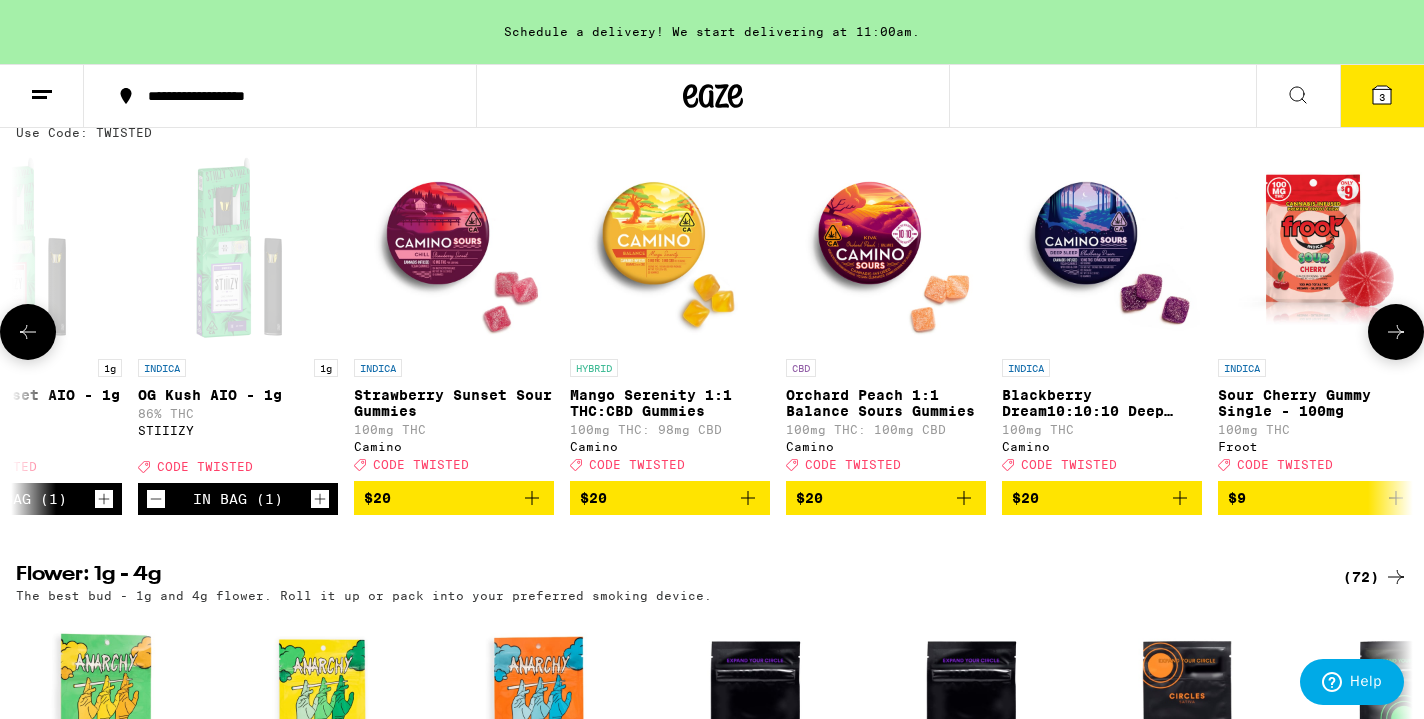 click 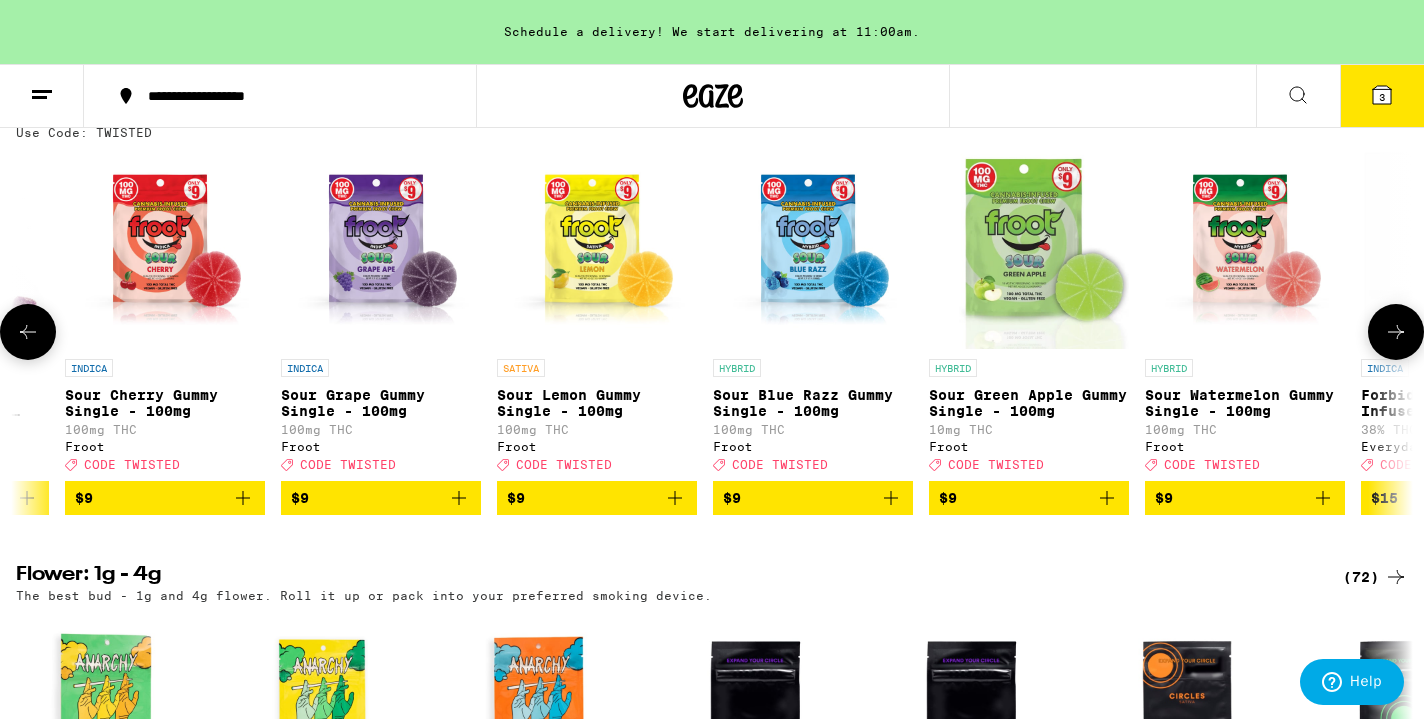 scroll, scrollTop: 0, scrollLeft: 2348, axis: horizontal 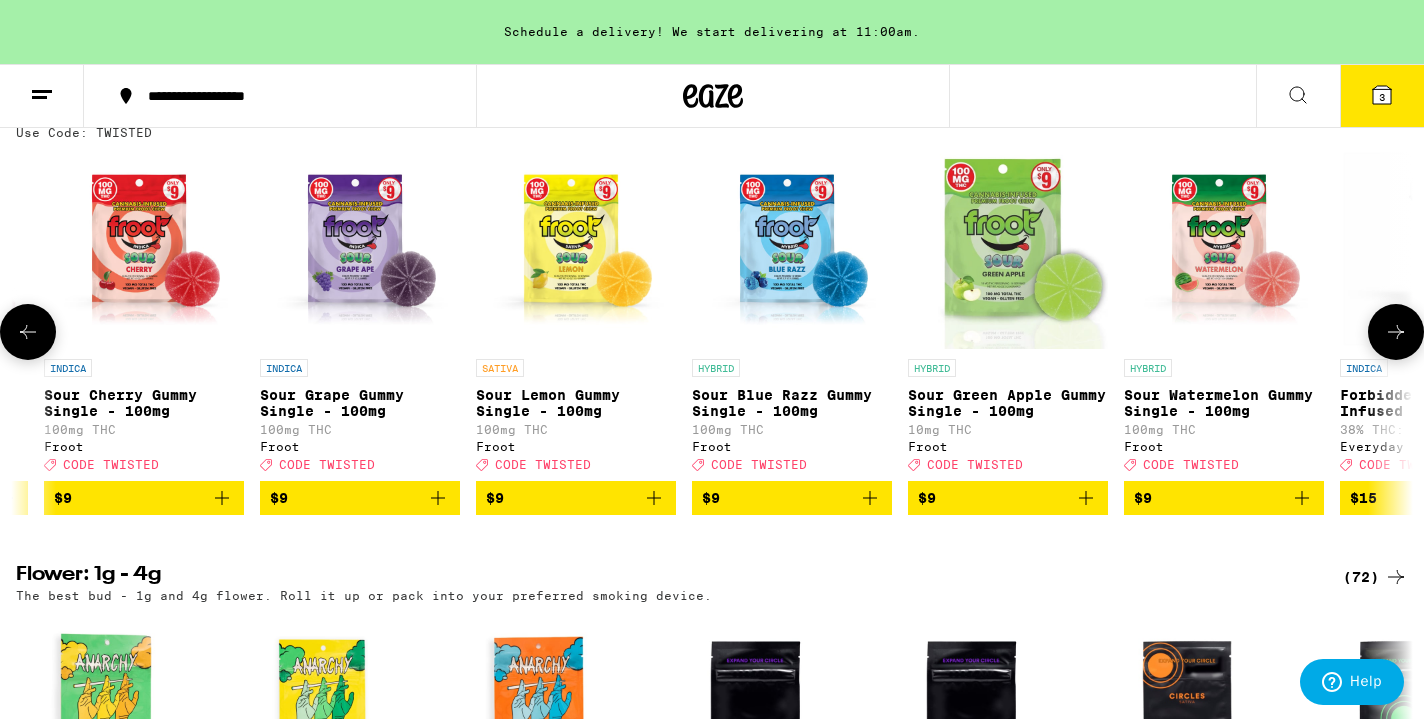 click 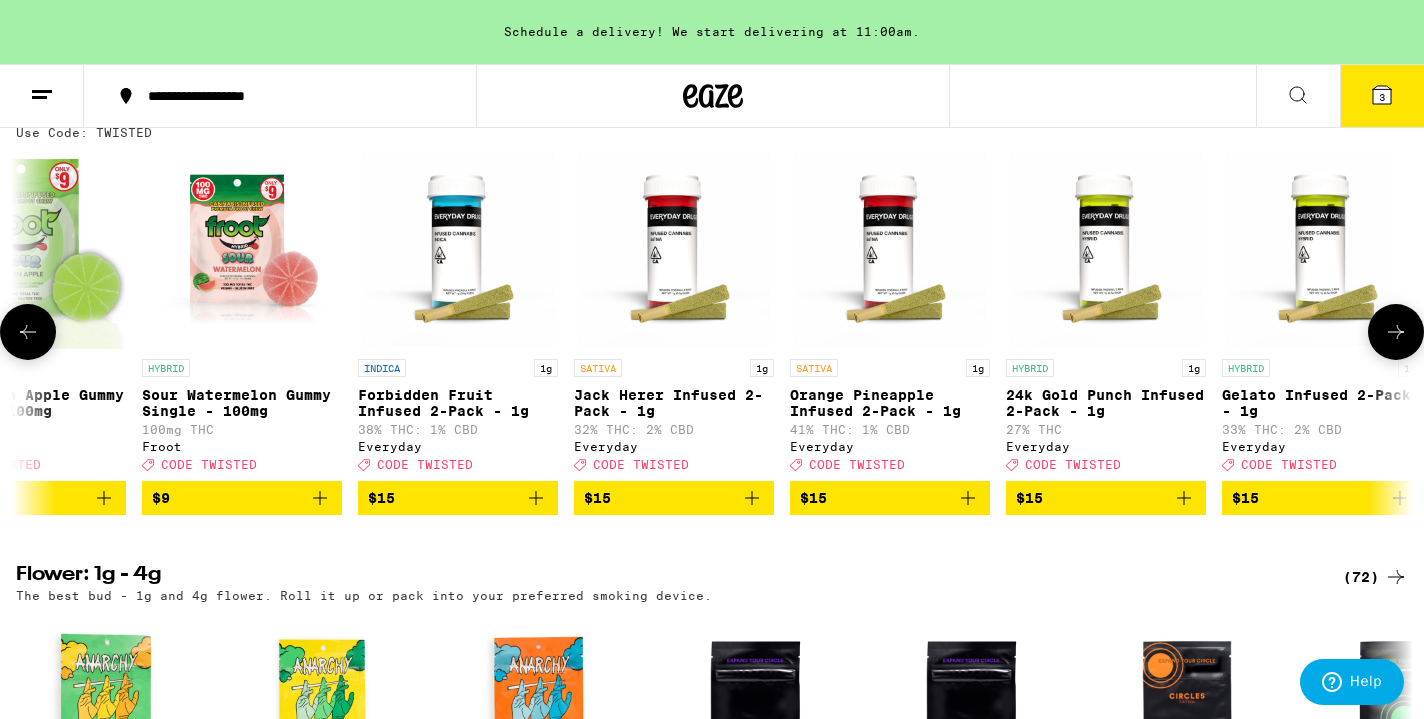 scroll, scrollTop: 0, scrollLeft: 3522, axis: horizontal 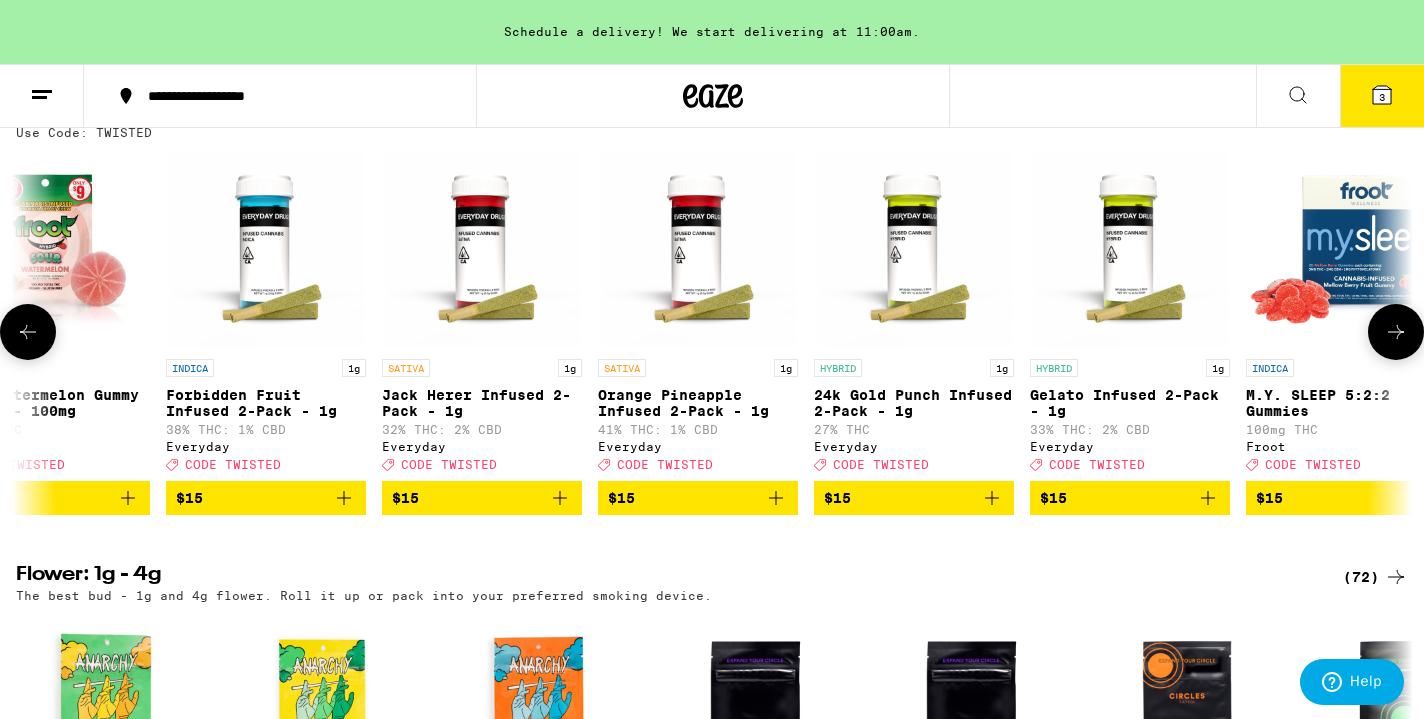 click 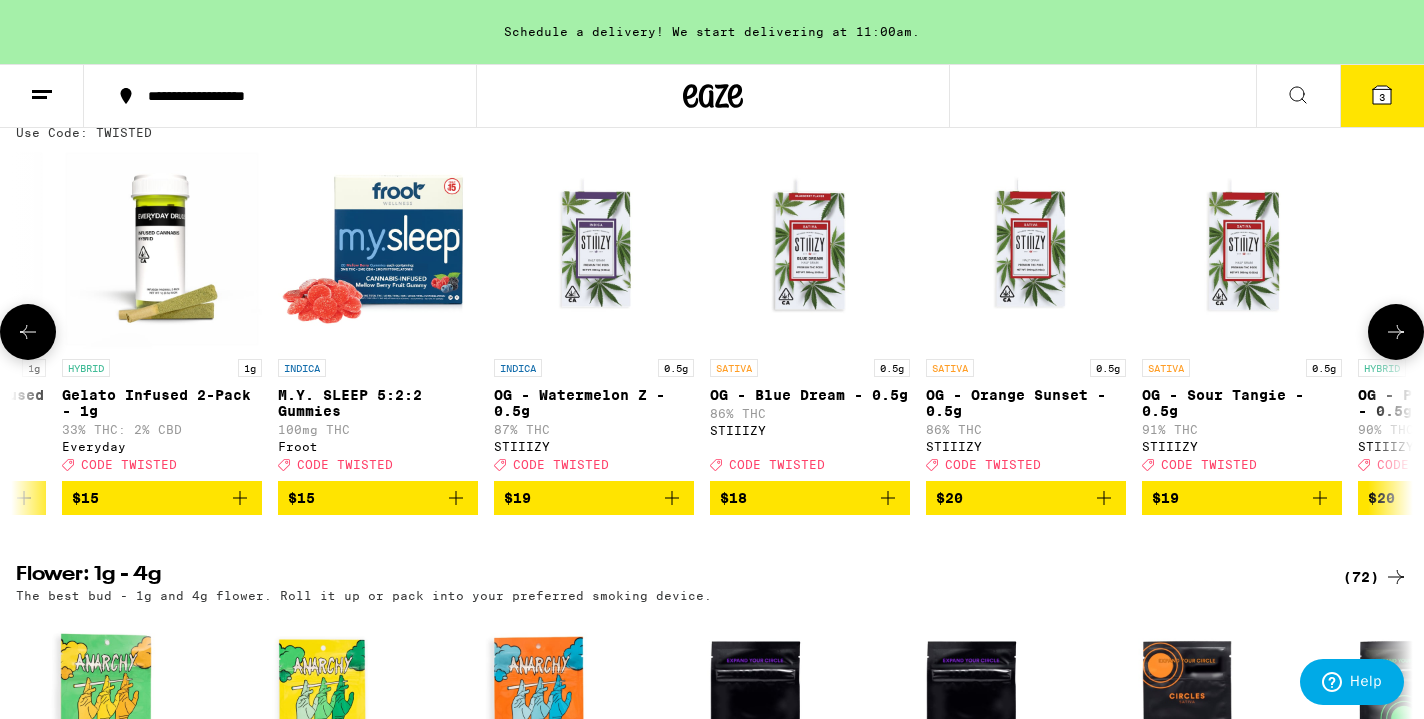 scroll, scrollTop: 0, scrollLeft: 4696, axis: horizontal 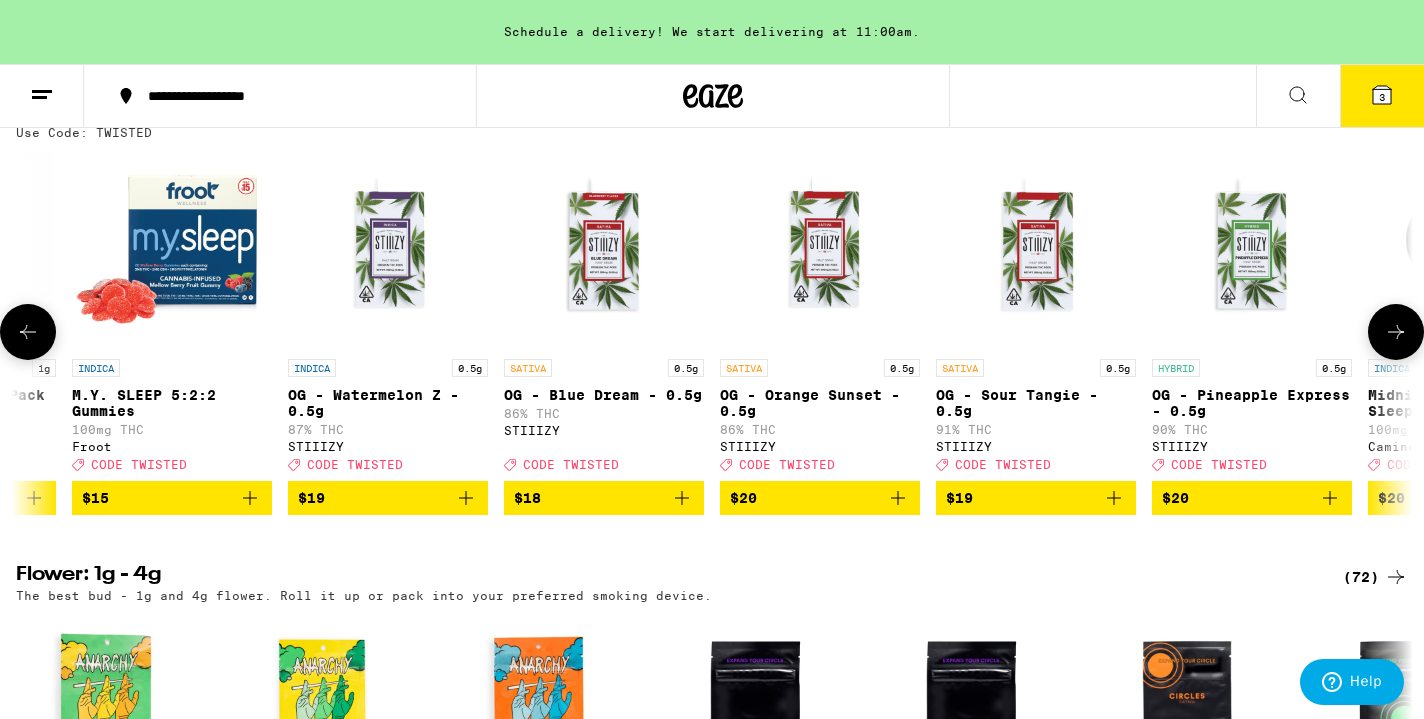 click 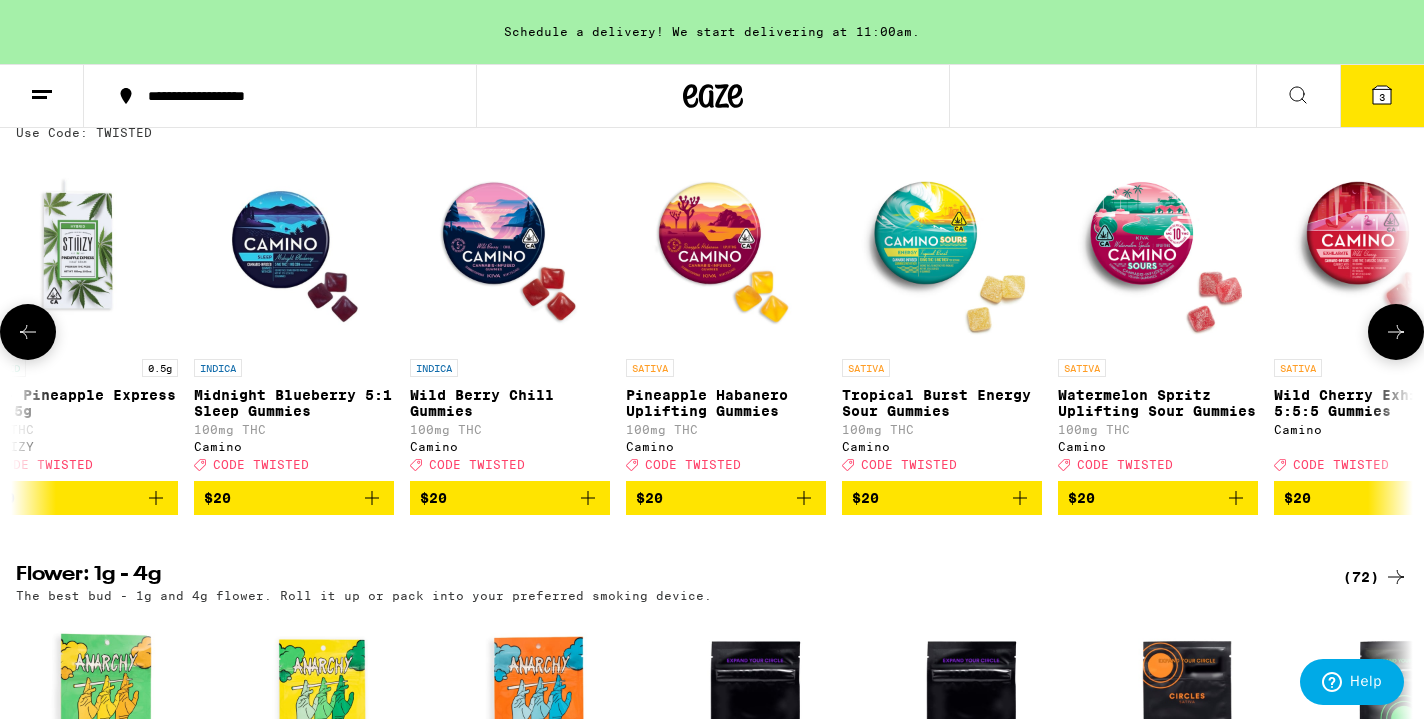 click 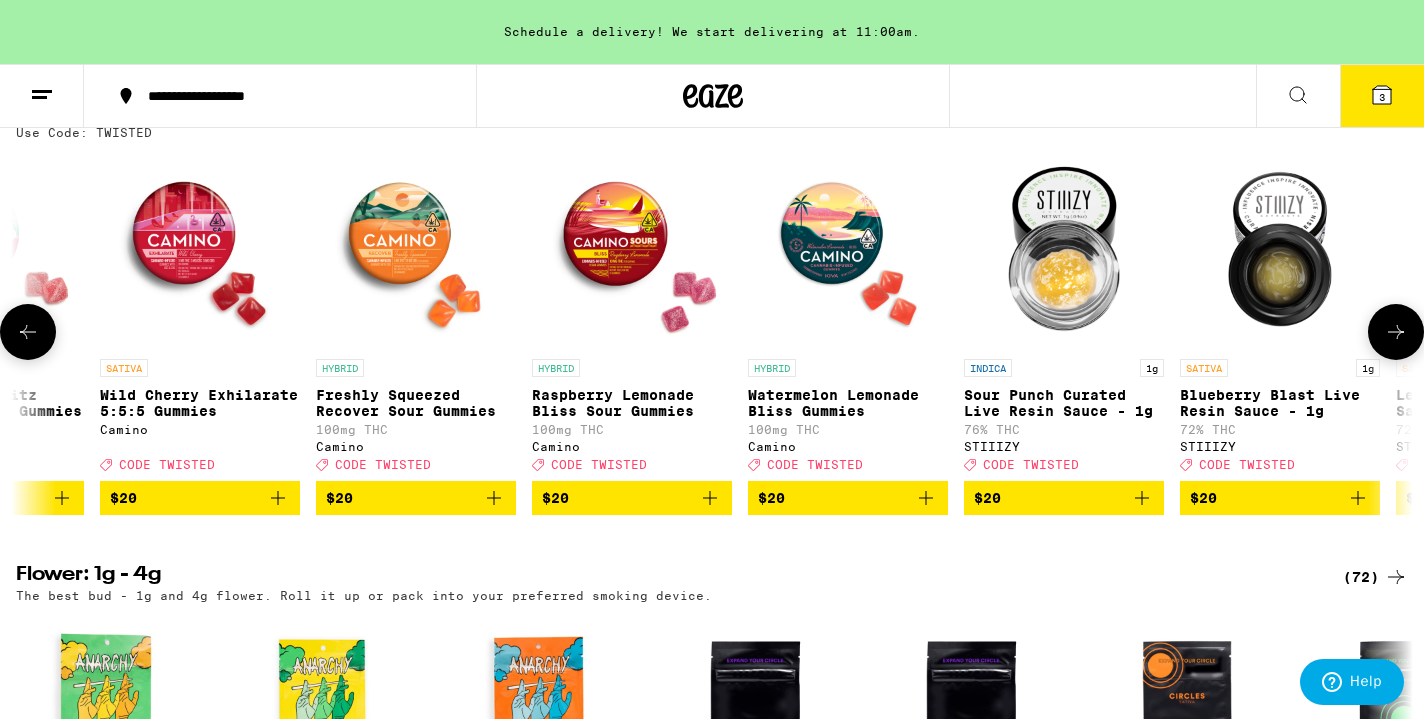 click 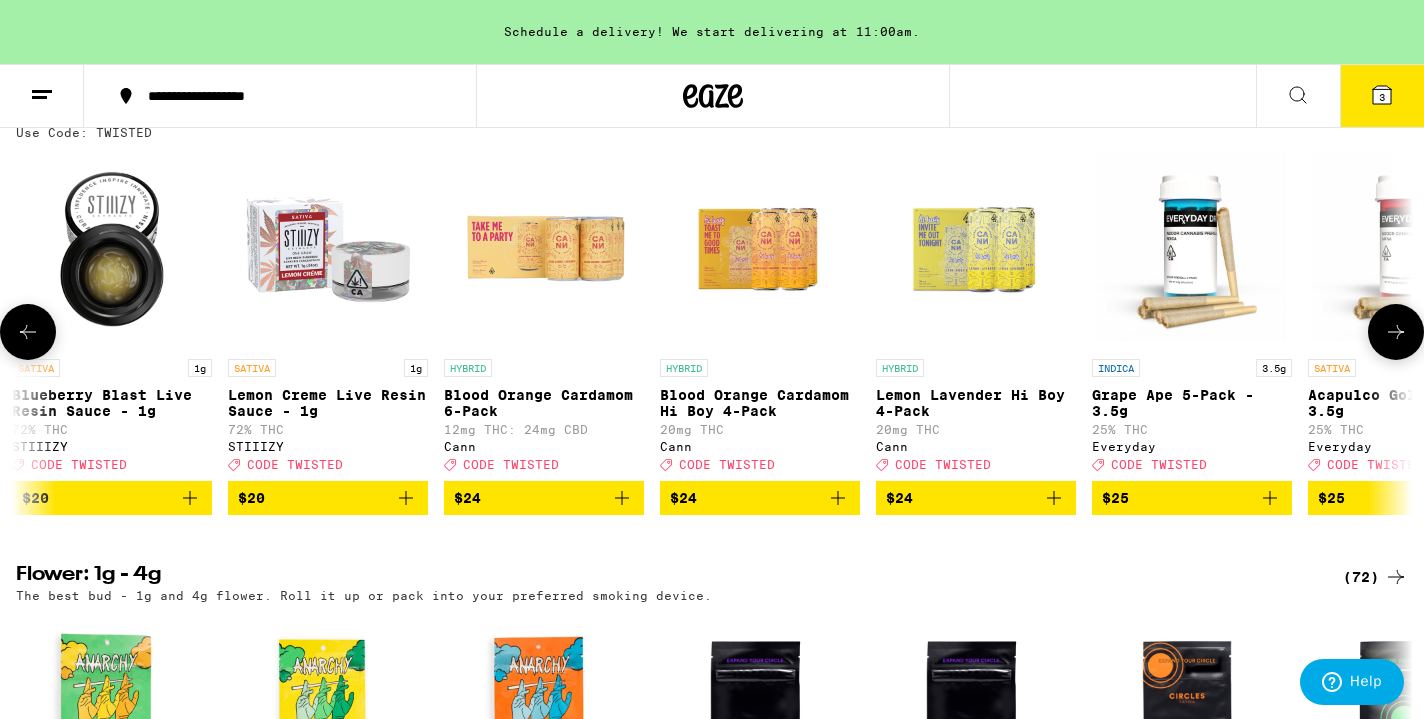 scroll, scrollTop: 0, scrollLeft: 8218, axis: horizontal 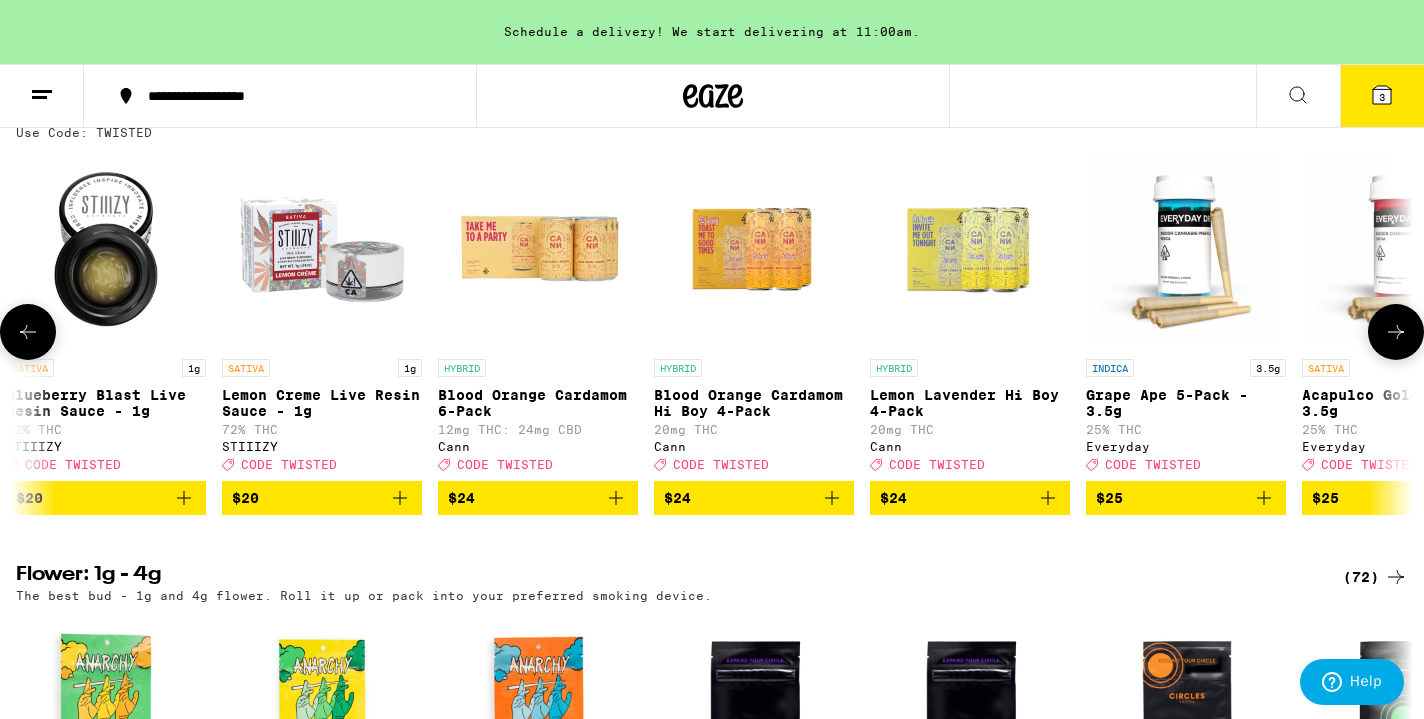 click 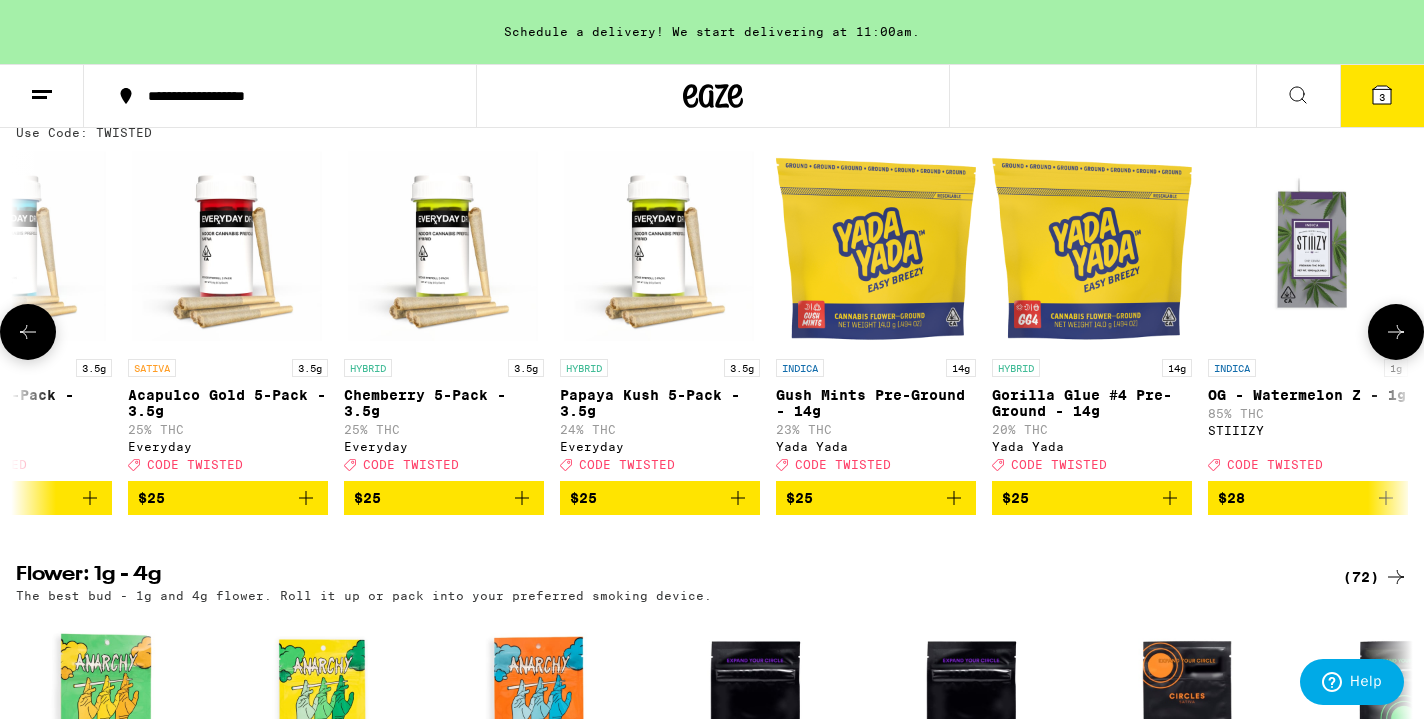 click 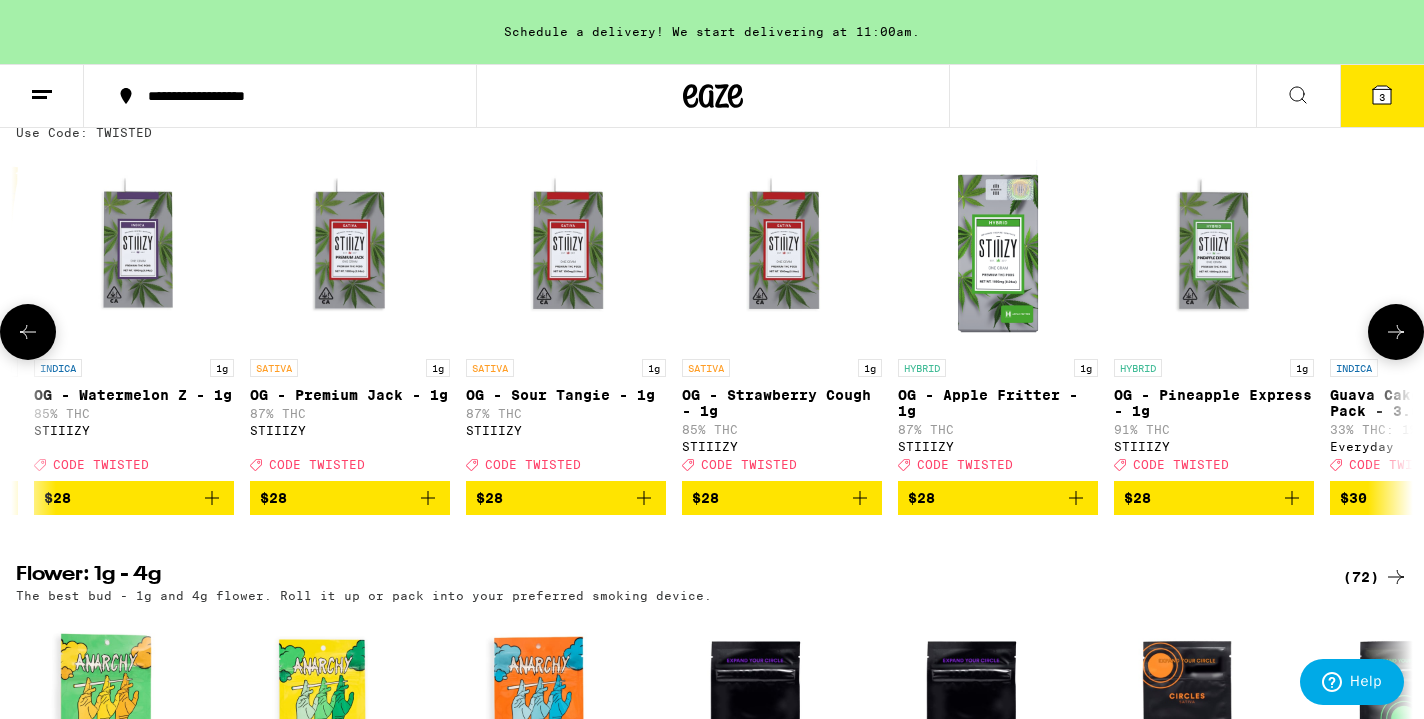 click 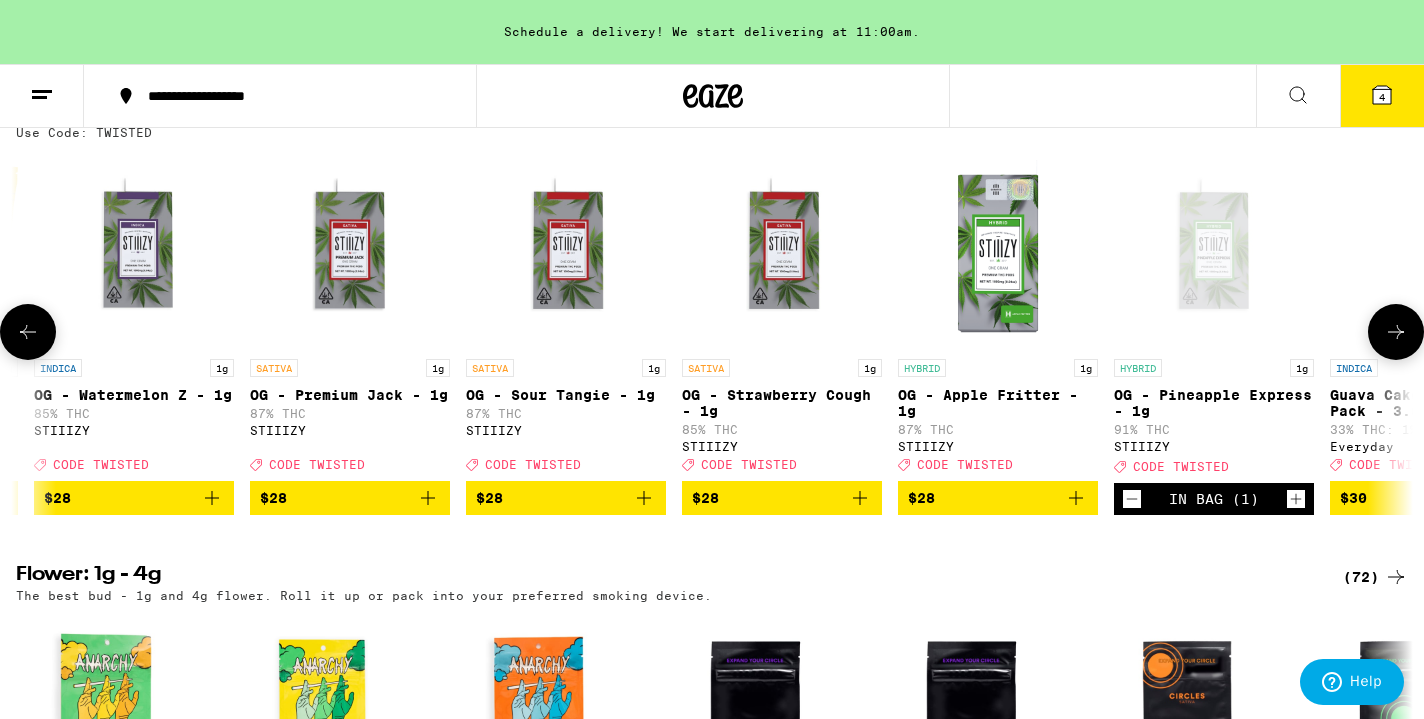 click 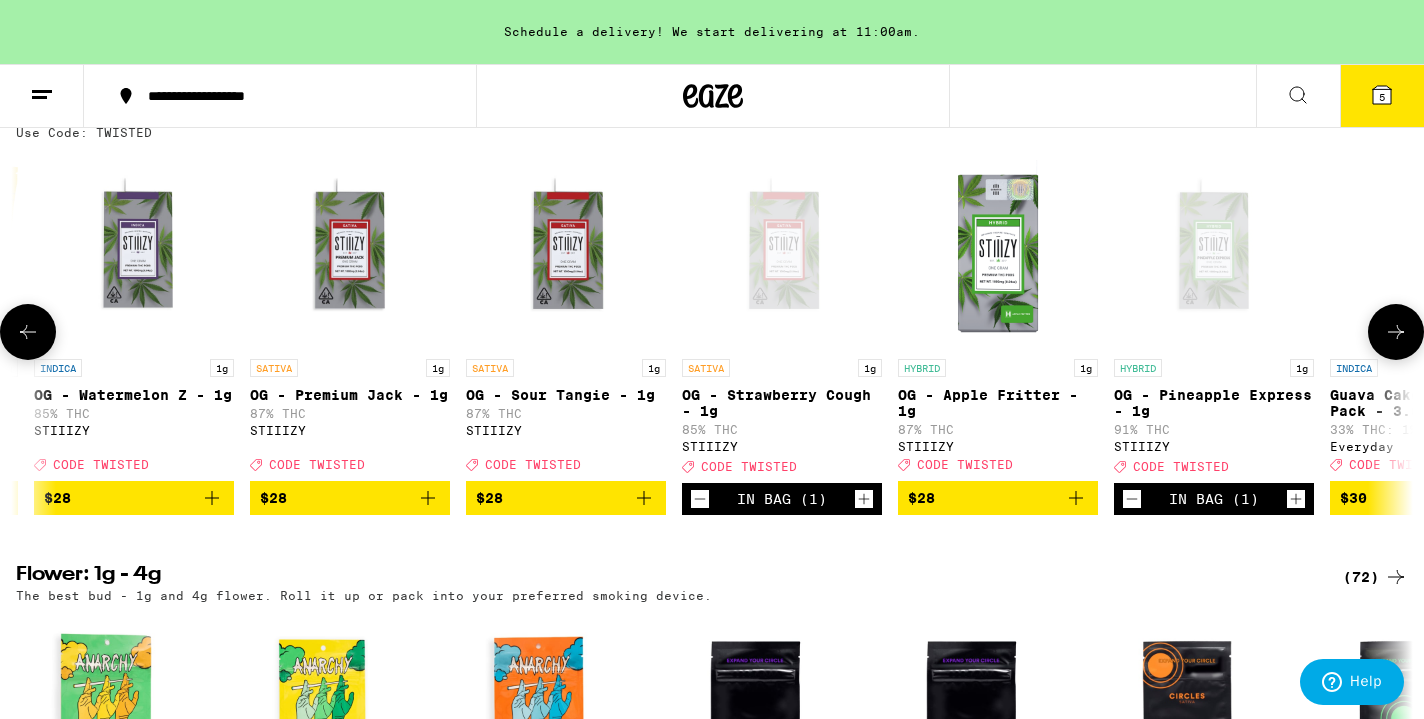 click 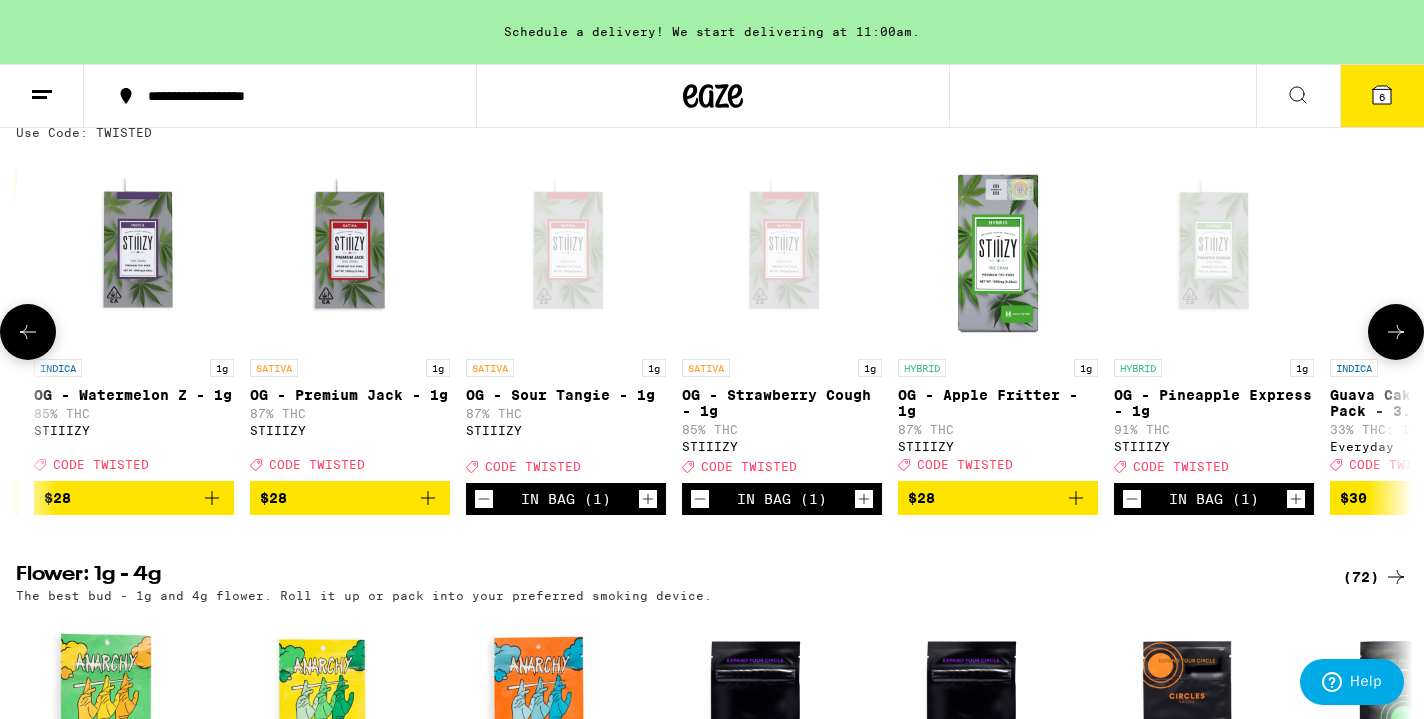 click 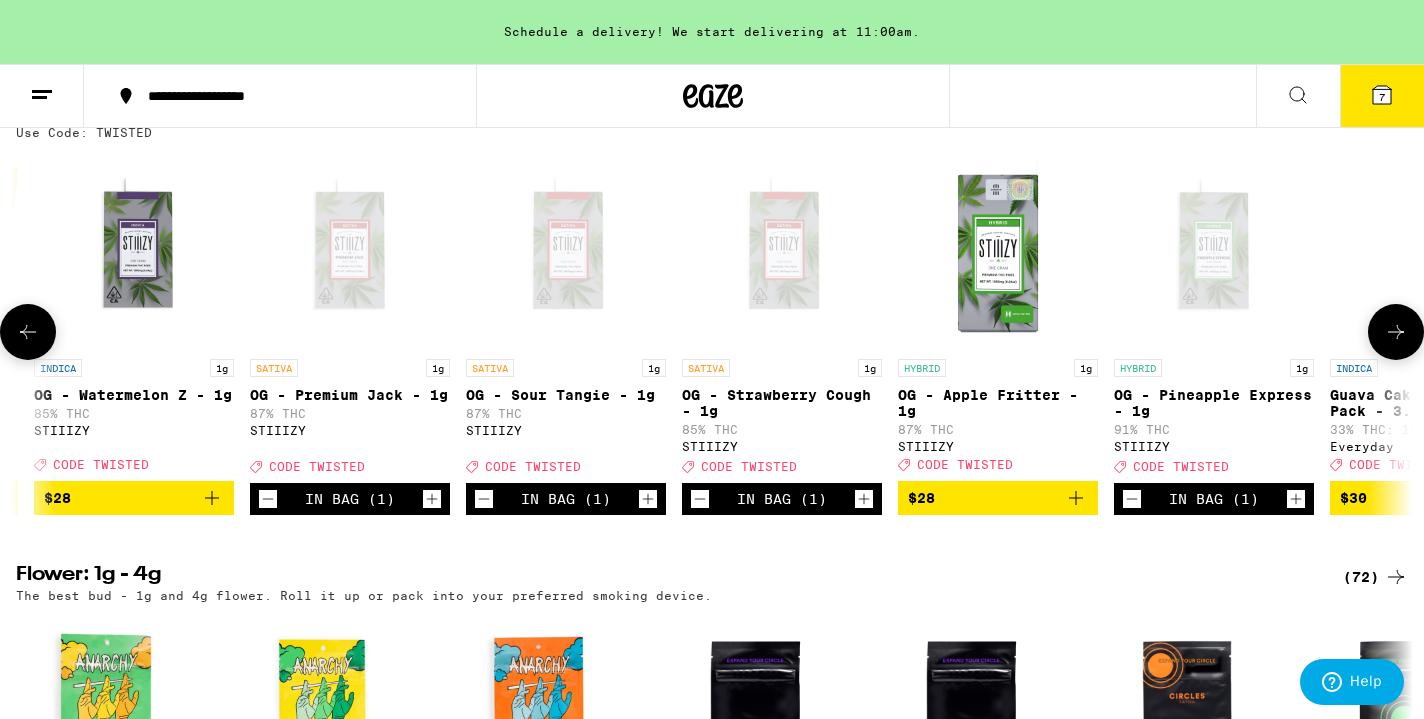 click 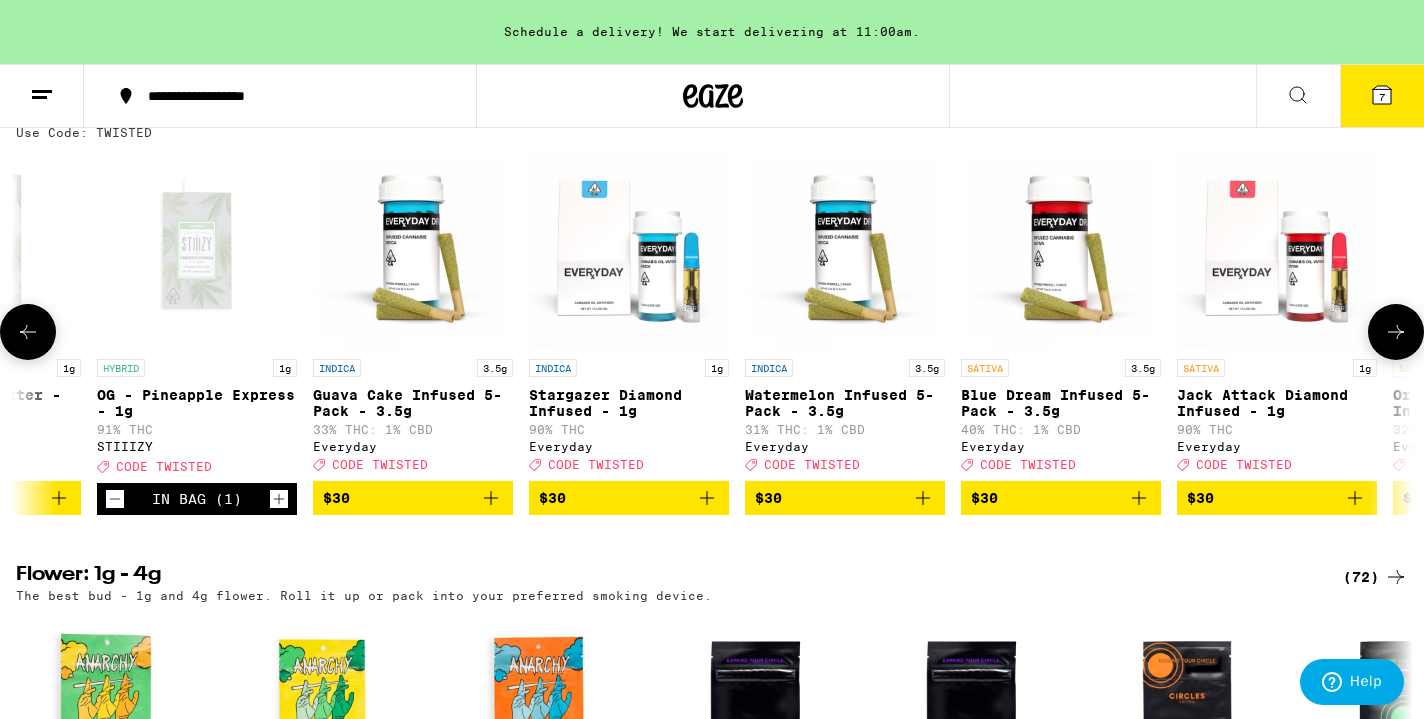 scroll, scrollTop: 0, scrollLeft: 11740, axis: horizontal 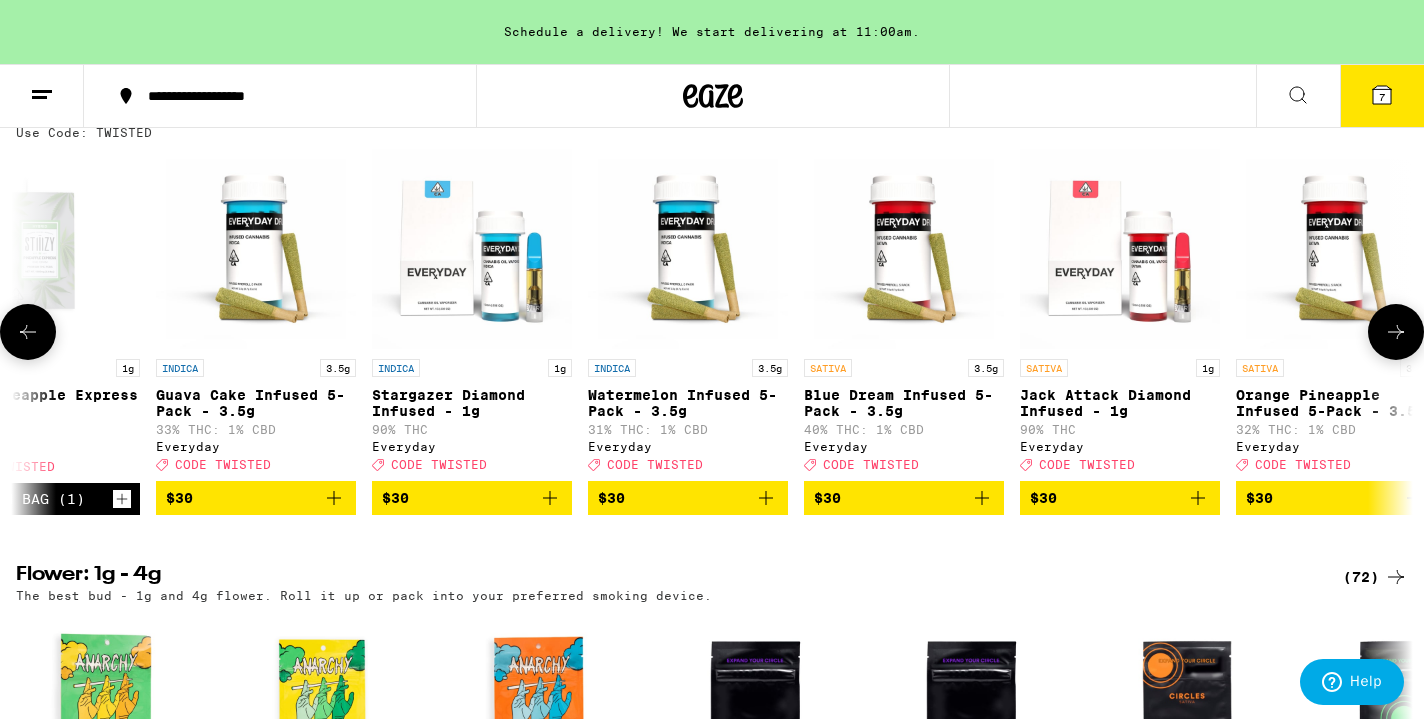 click 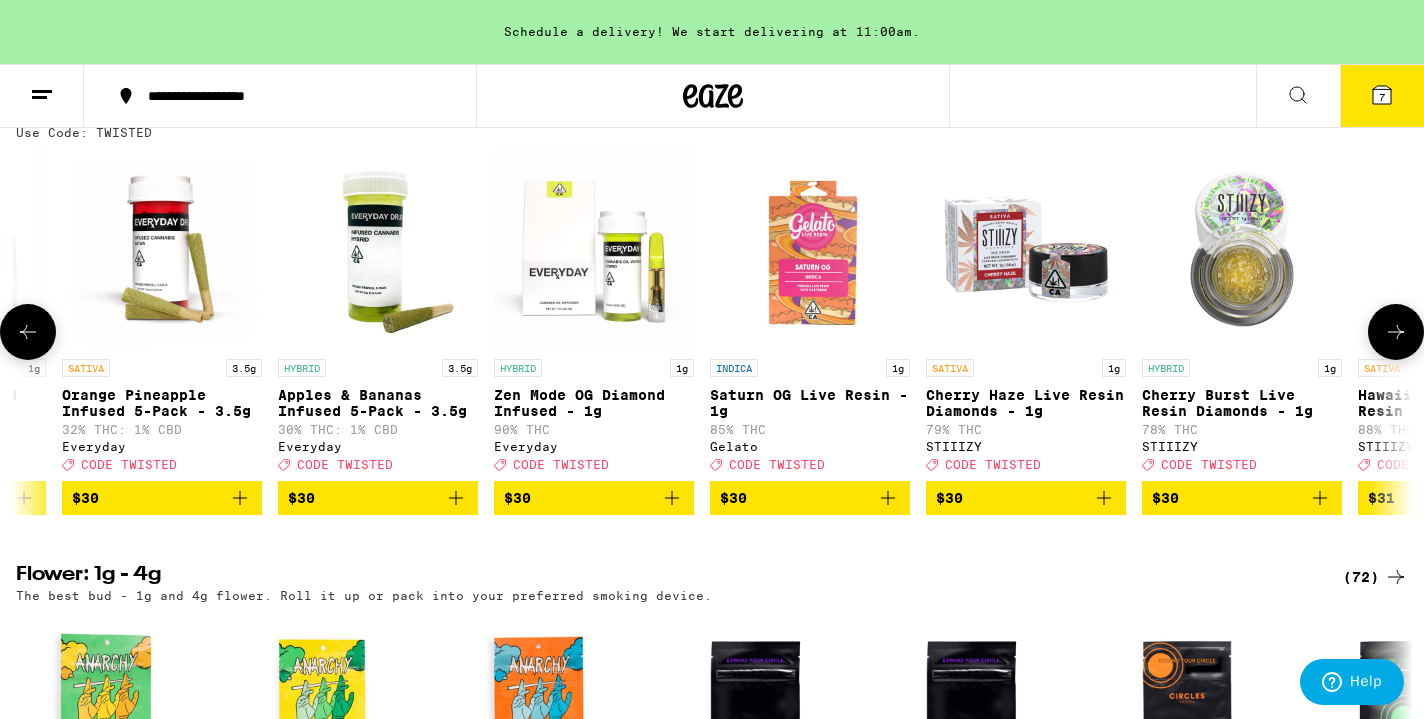 click 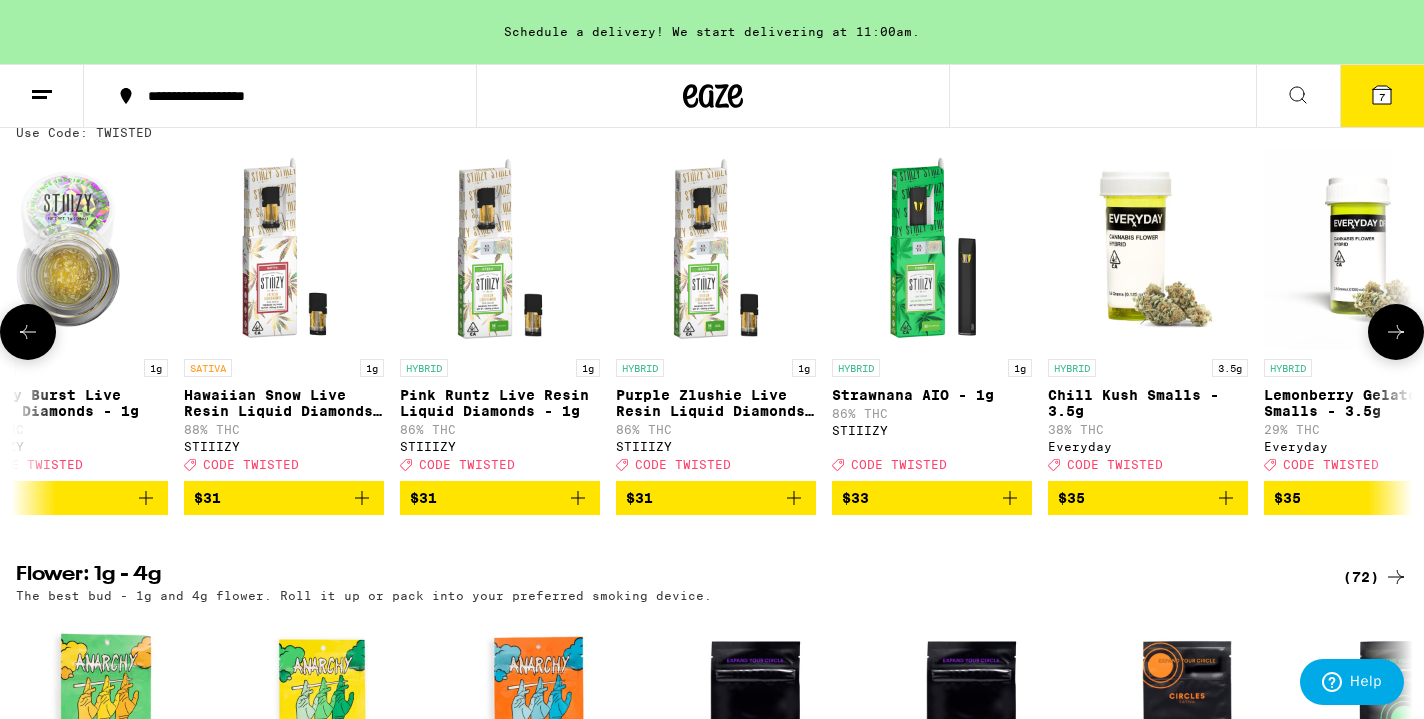 click at bounding box center [1396, 332] 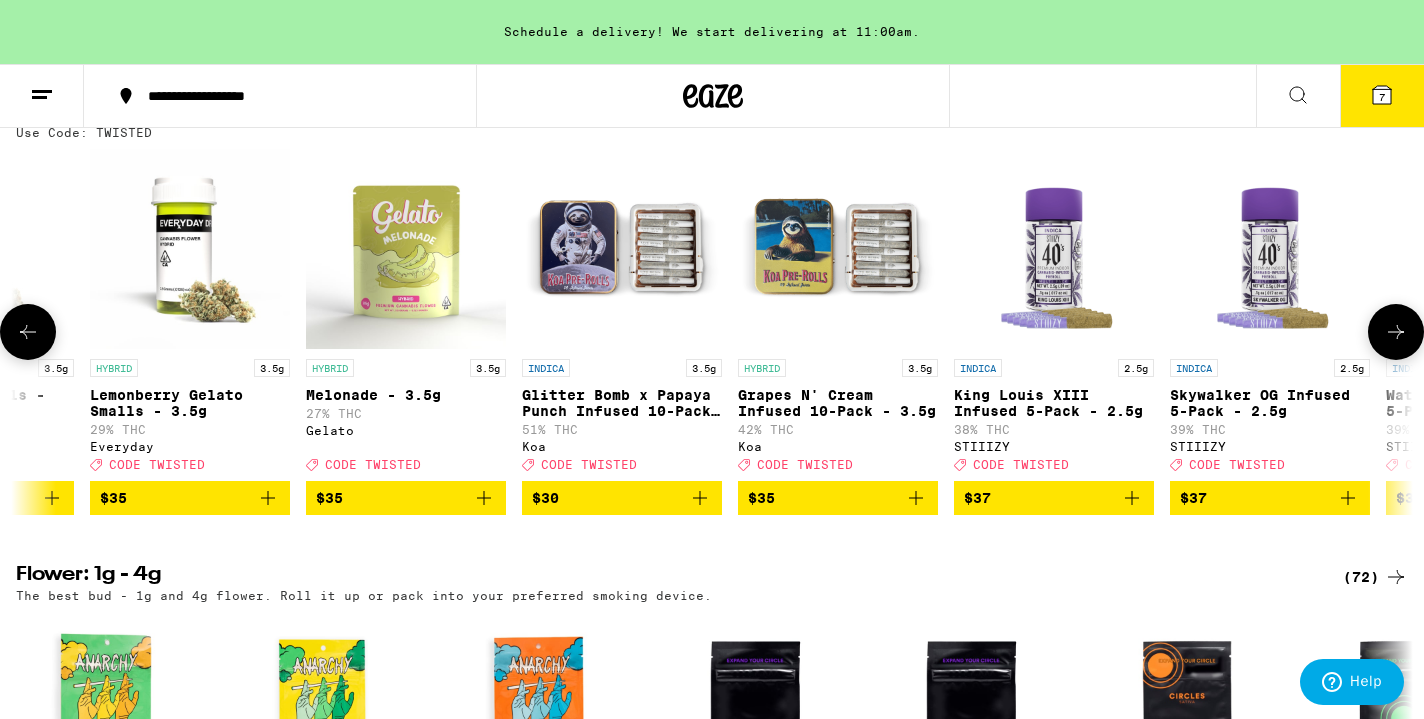 click at bounding box center [1396, 332] 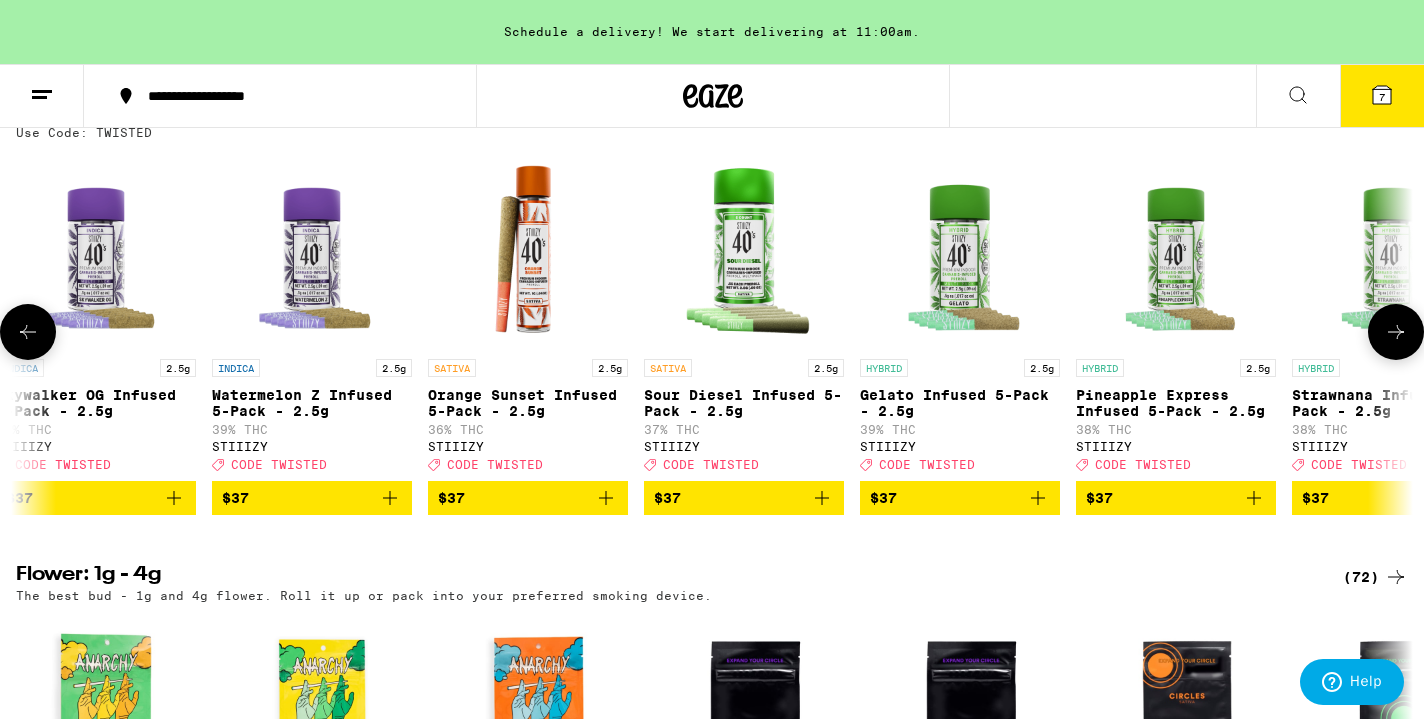 click at bounding box center [1396, 332] 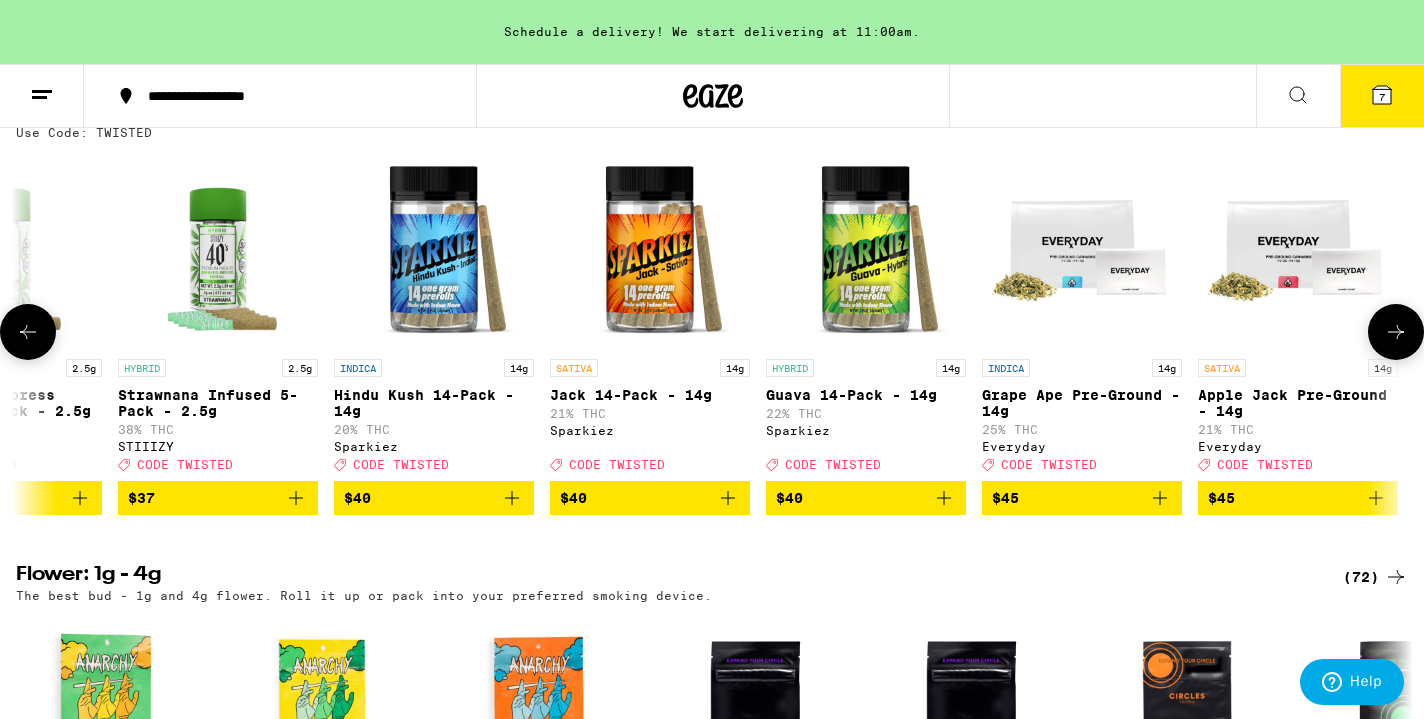 click at bounding box center [1396, 332] 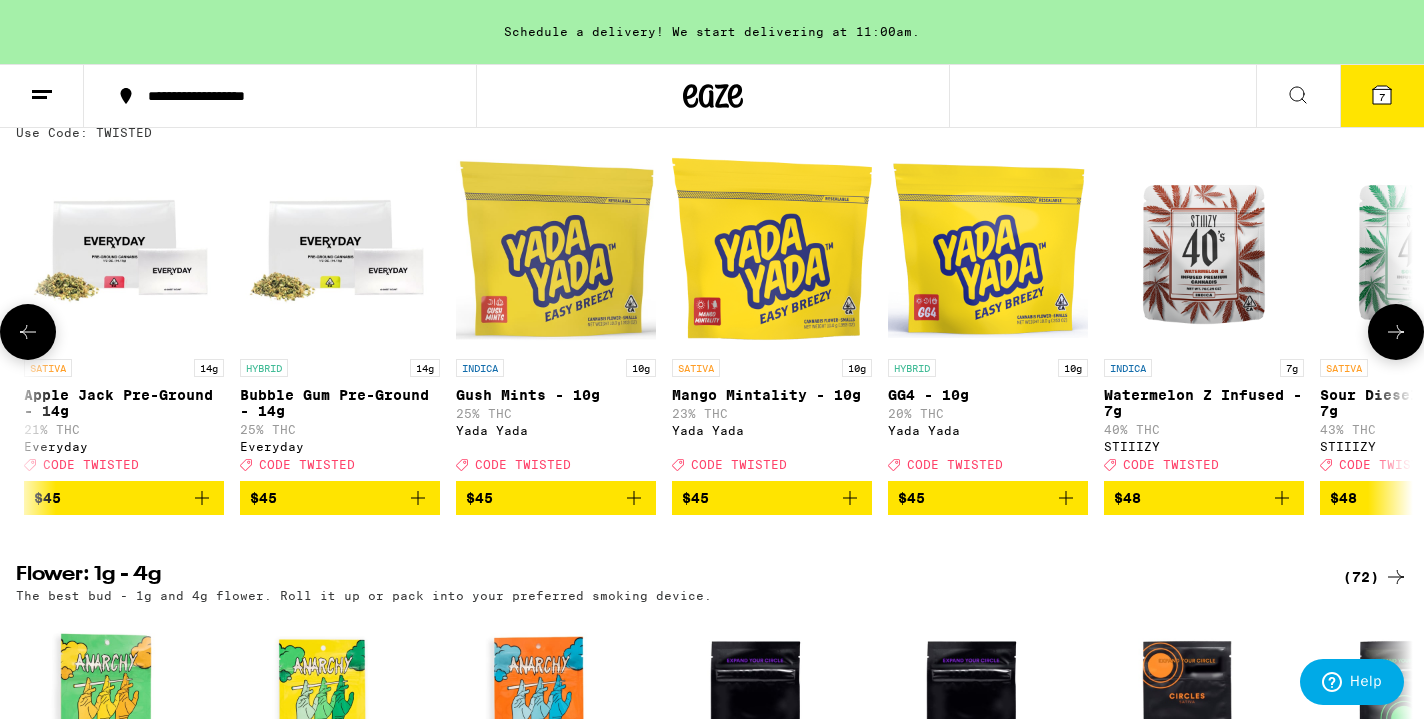 click at bounding box center (1396, 332) 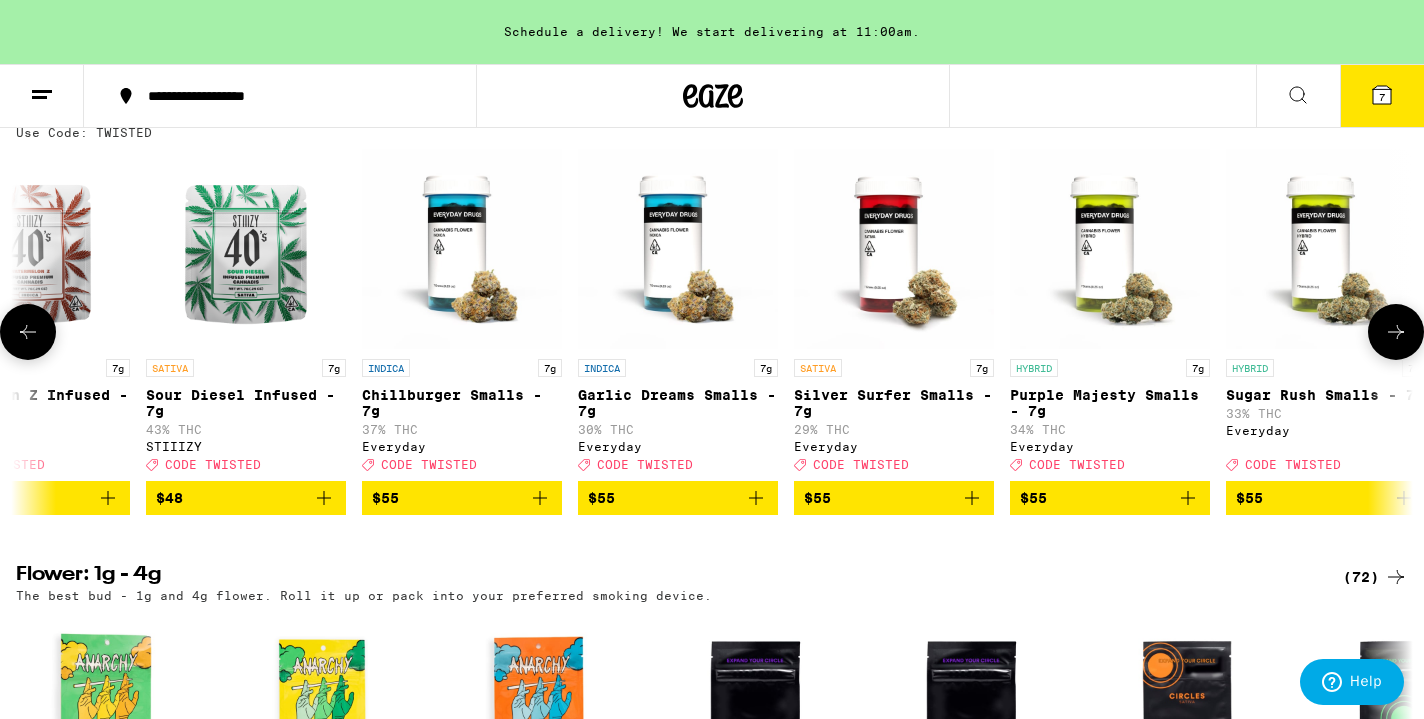 click at bounding box center (1396, 332) 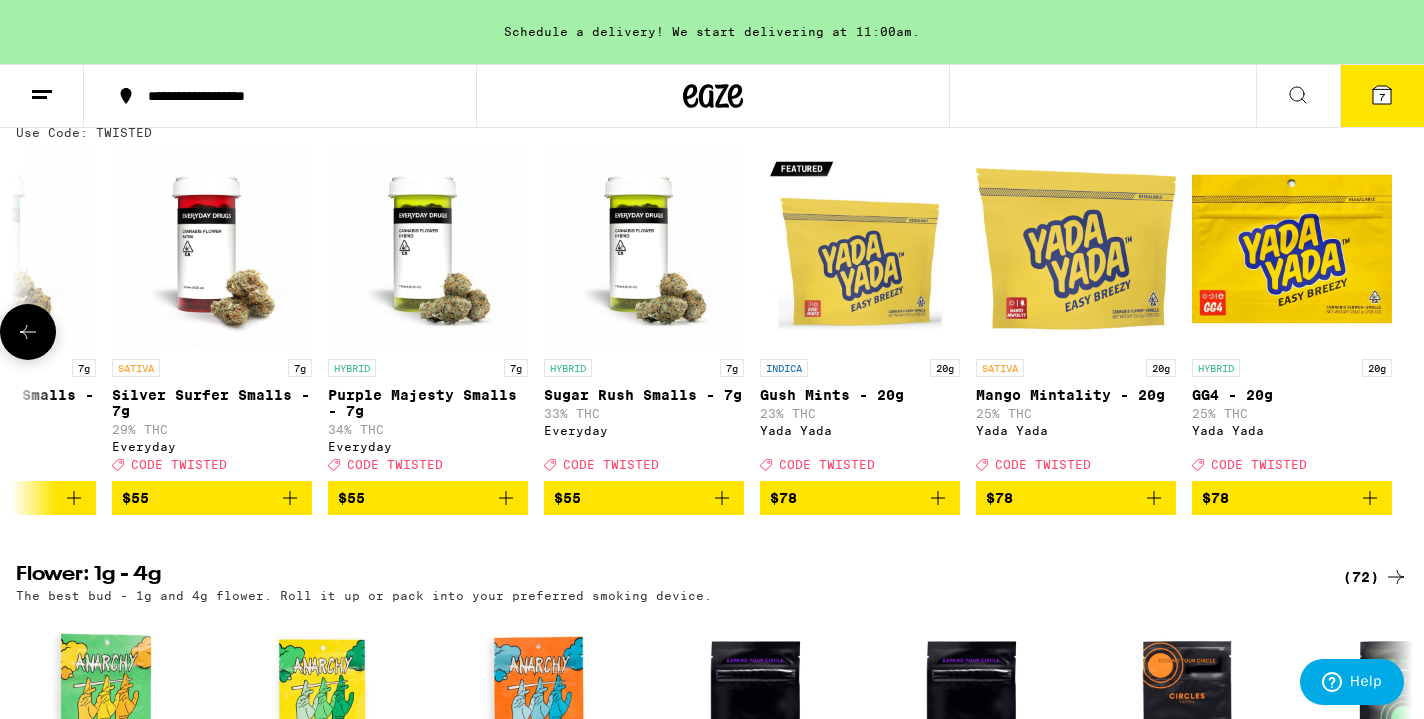 click at bounding box center [1396, 332] 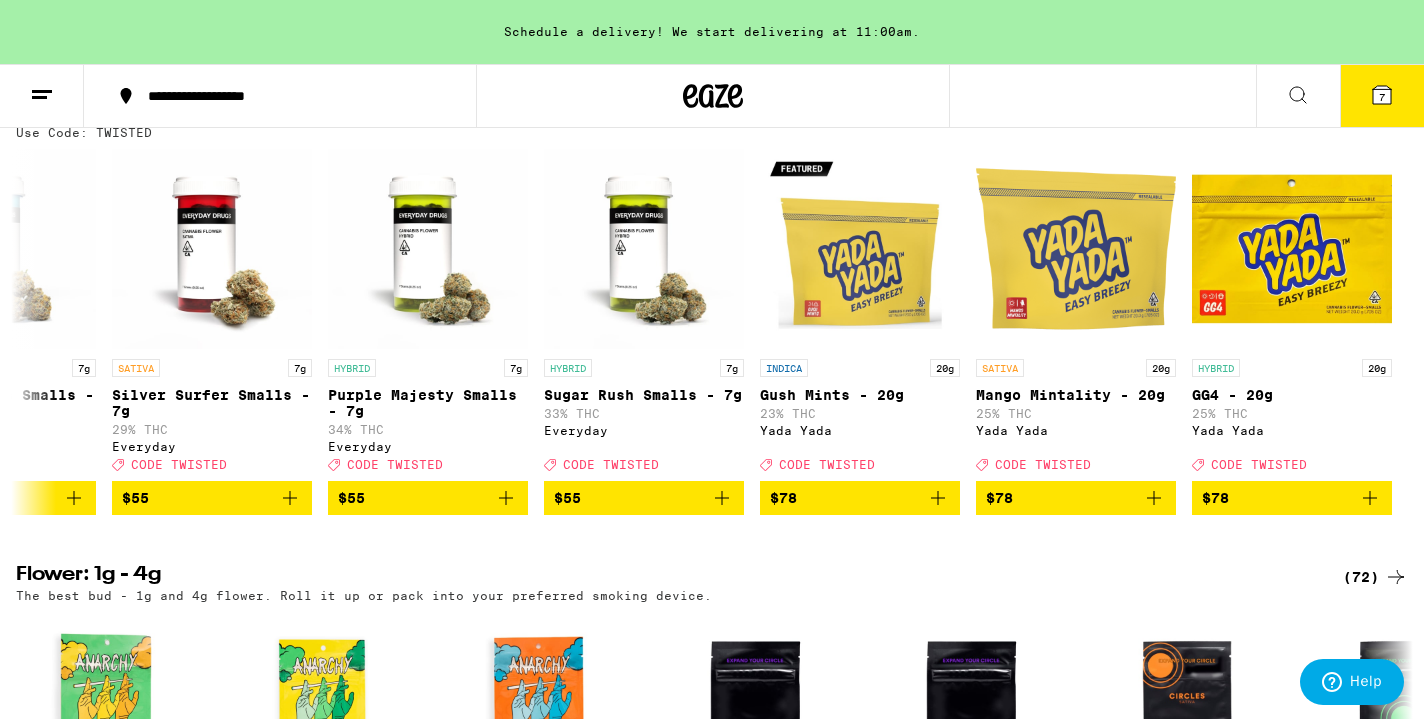 click on "7" at bounding box center (1382, 96) 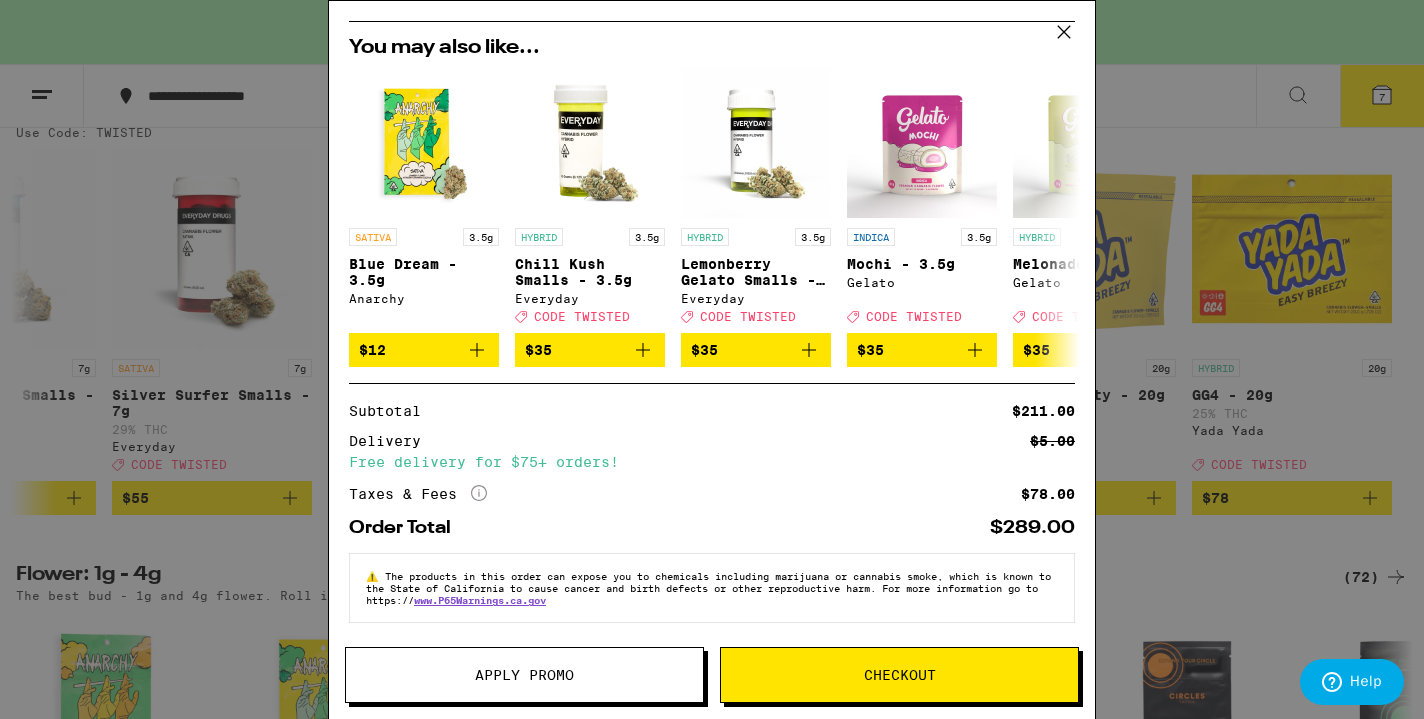 scroll, scrollTop: 633, scrollLeft: 0, axis: vertical 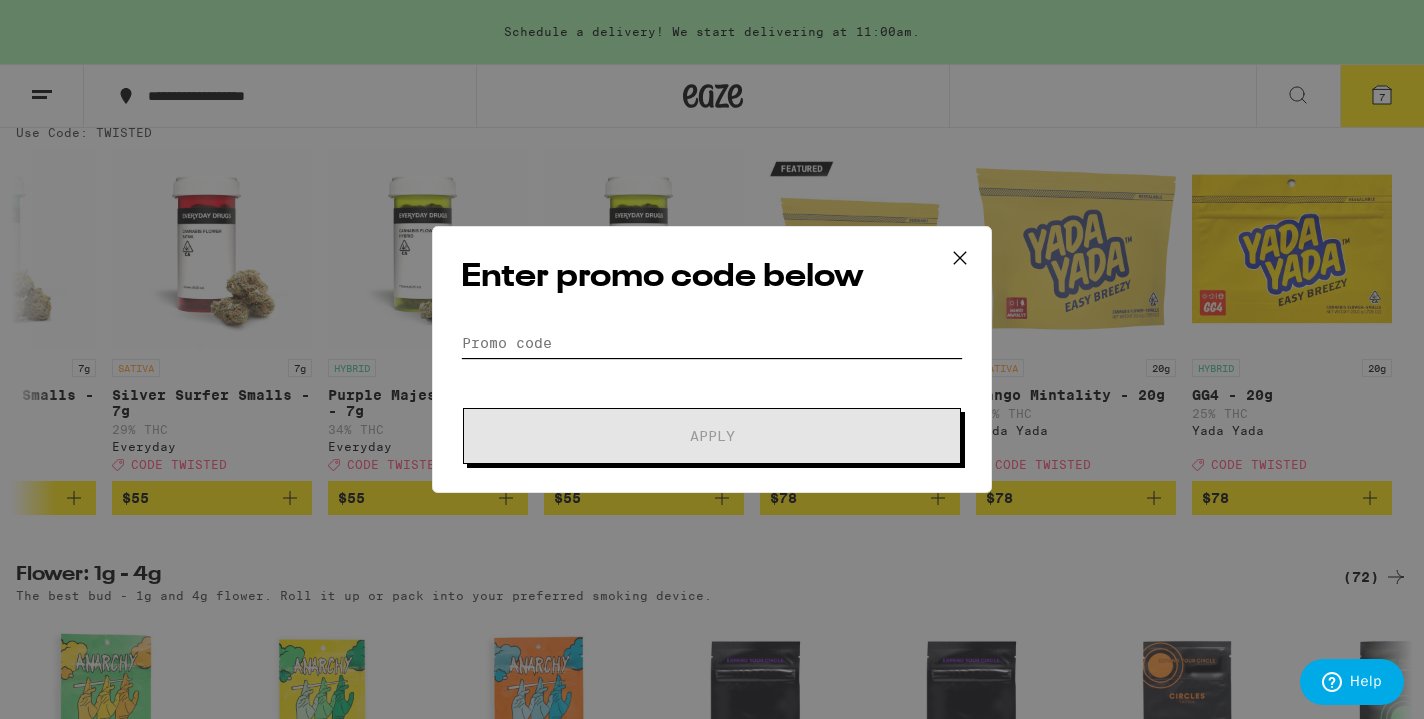 click on "Promo Code" at bounding box center [712, 343] 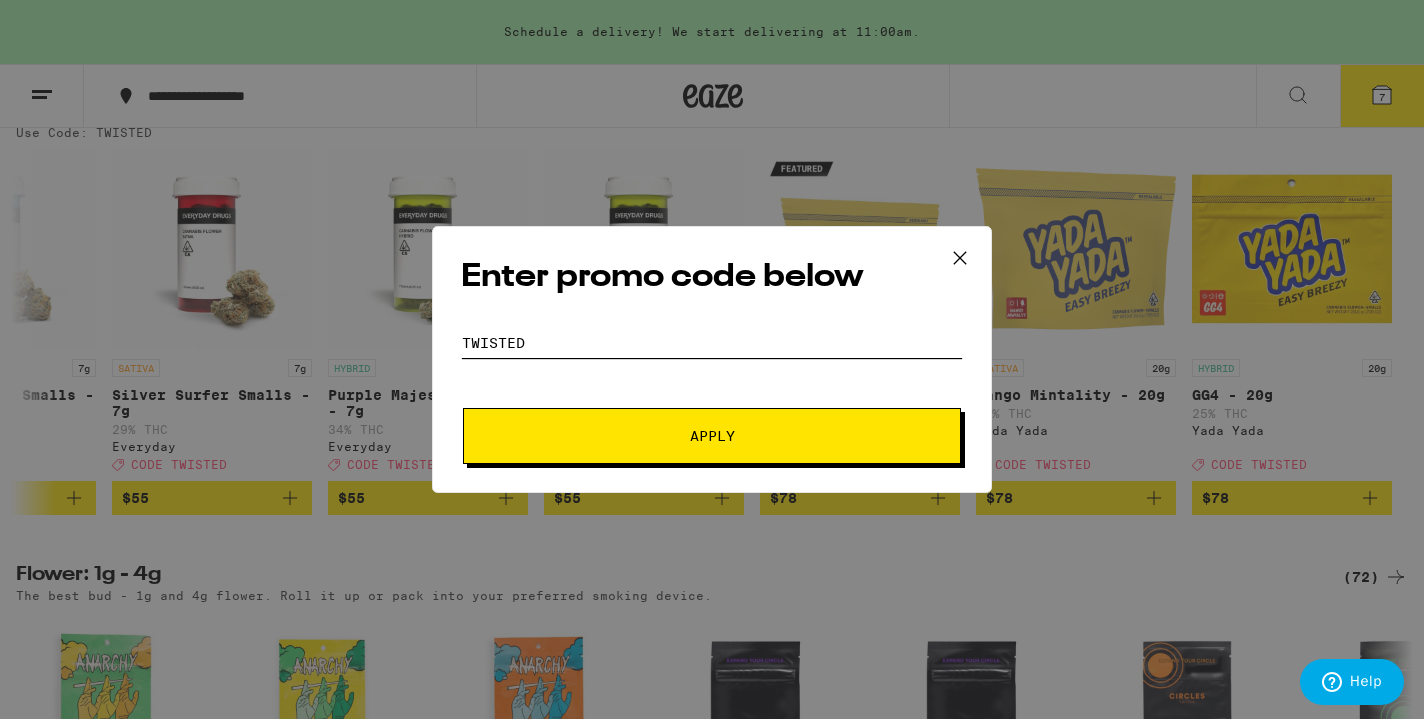 type on "TWISTED" 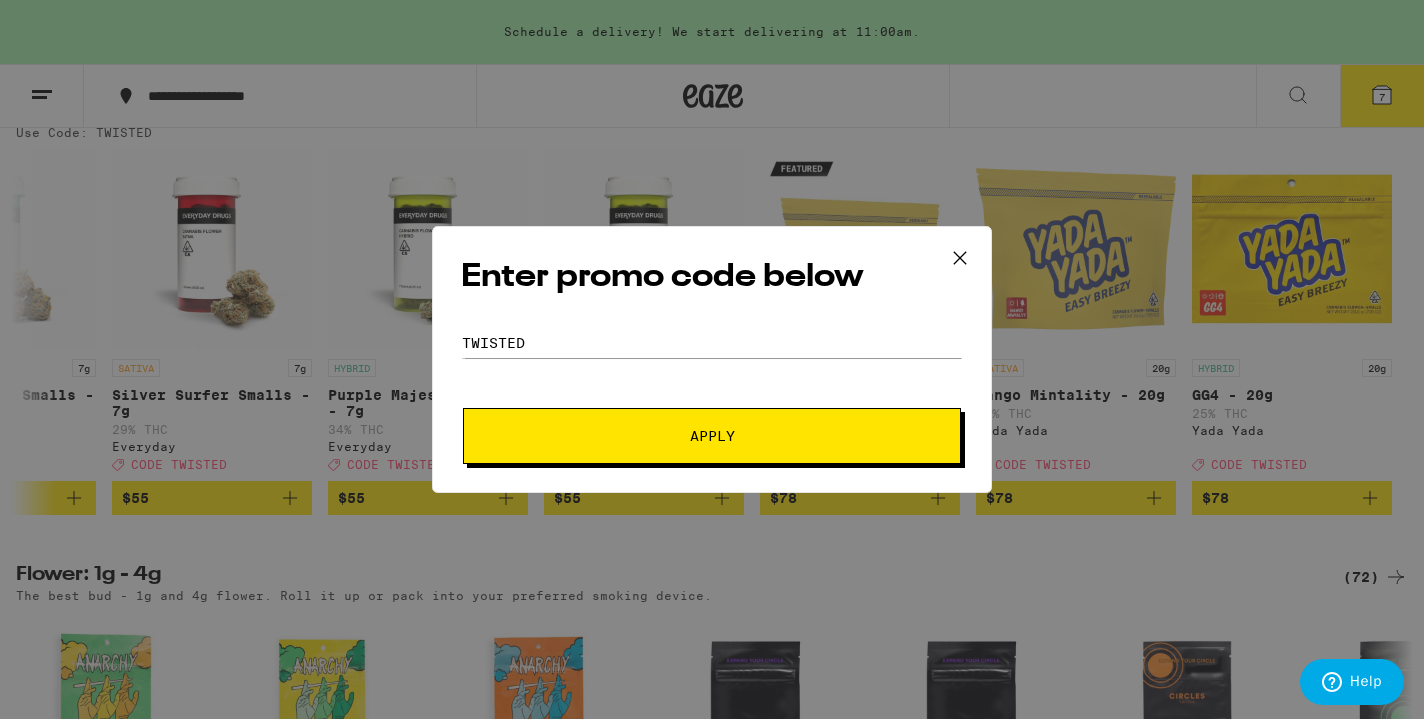 click on "Apply" at bounding box center [712, 436] 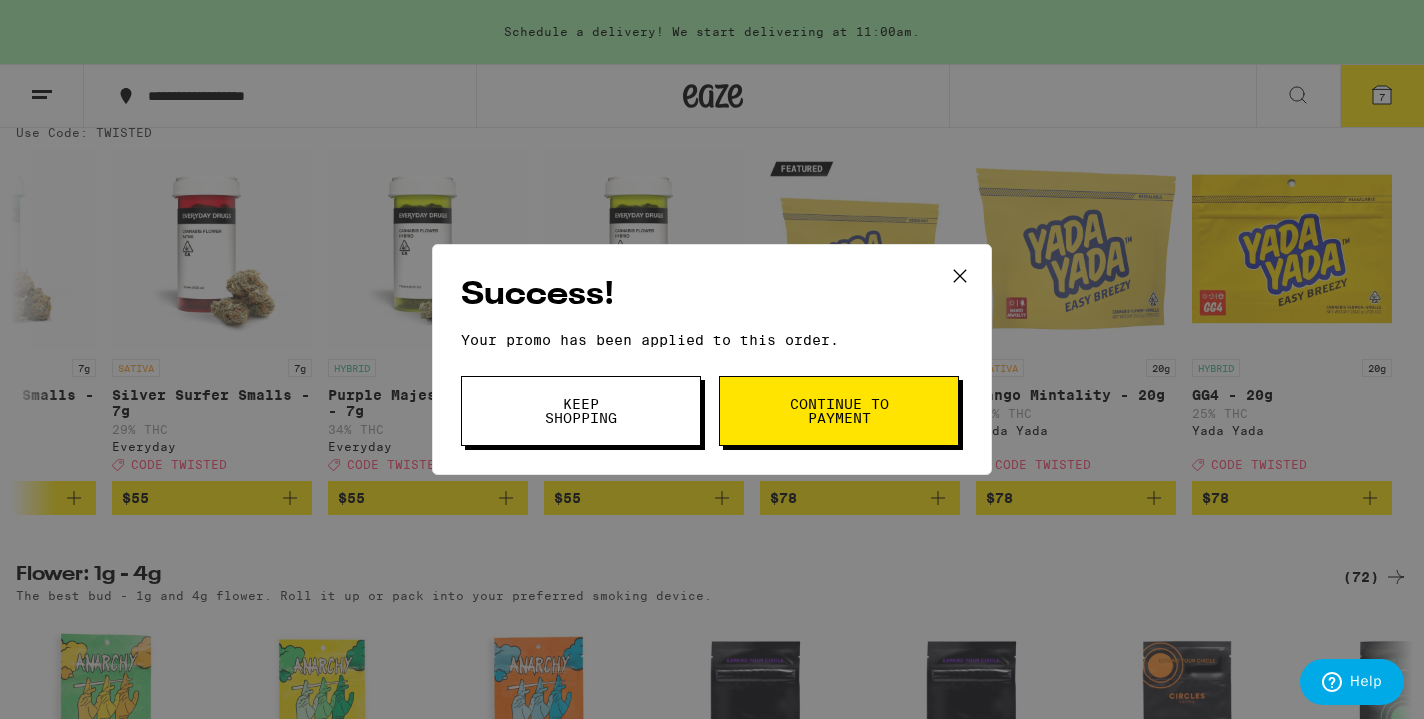 click on "Continue to payment" at bounding box center (839, 411) 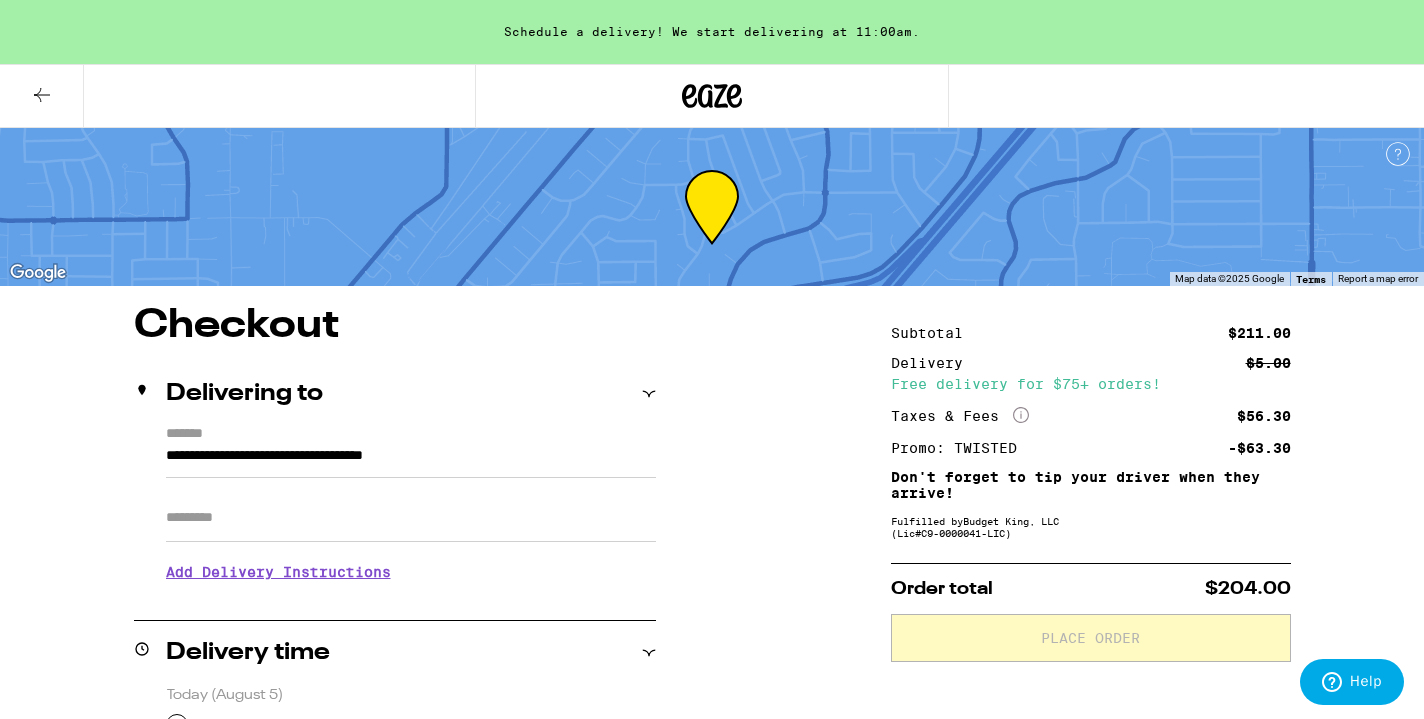 scroll, scrollTop: 0, scrollLeft: 0, axis: both 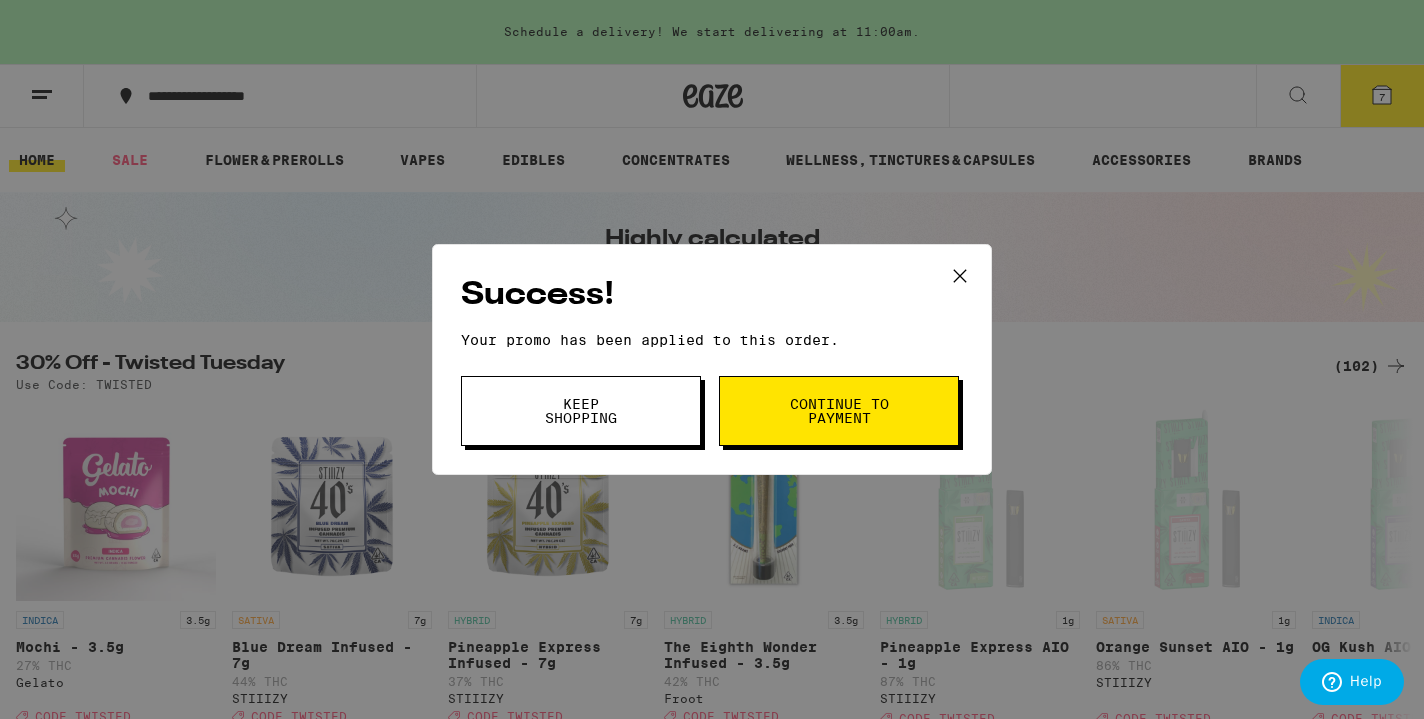 click on "Keep Shopping" at bounding box center (581, 411) 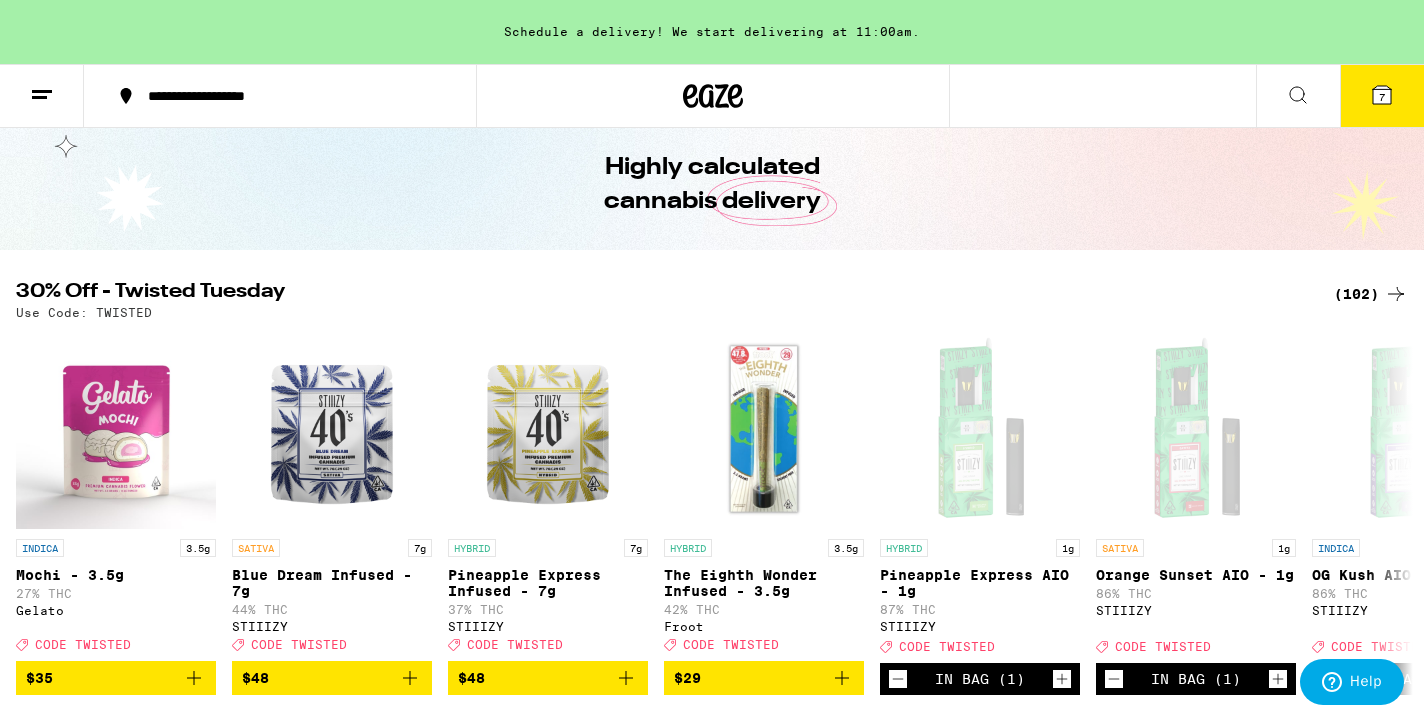 scroll, scrollTop: 75, scrollLeft: 0, axis: vertical 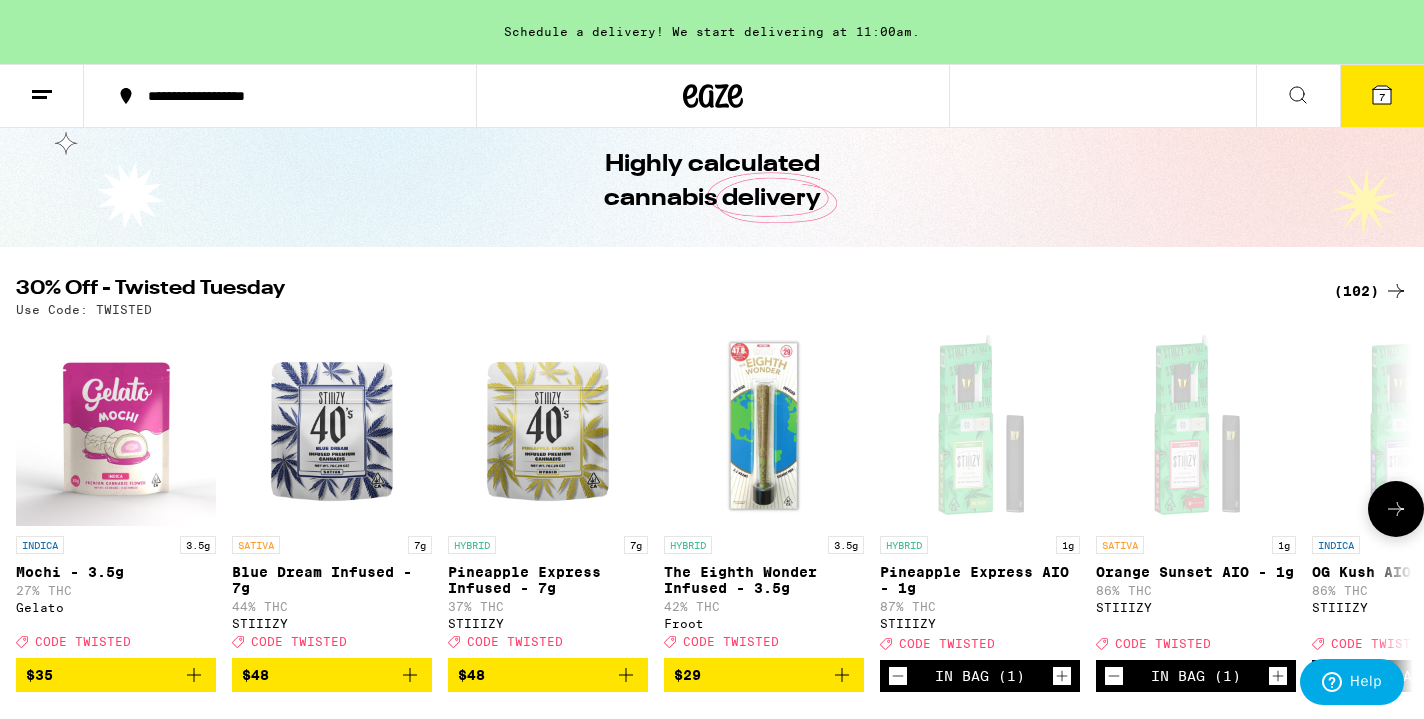 click at bounding box center [980, 426] 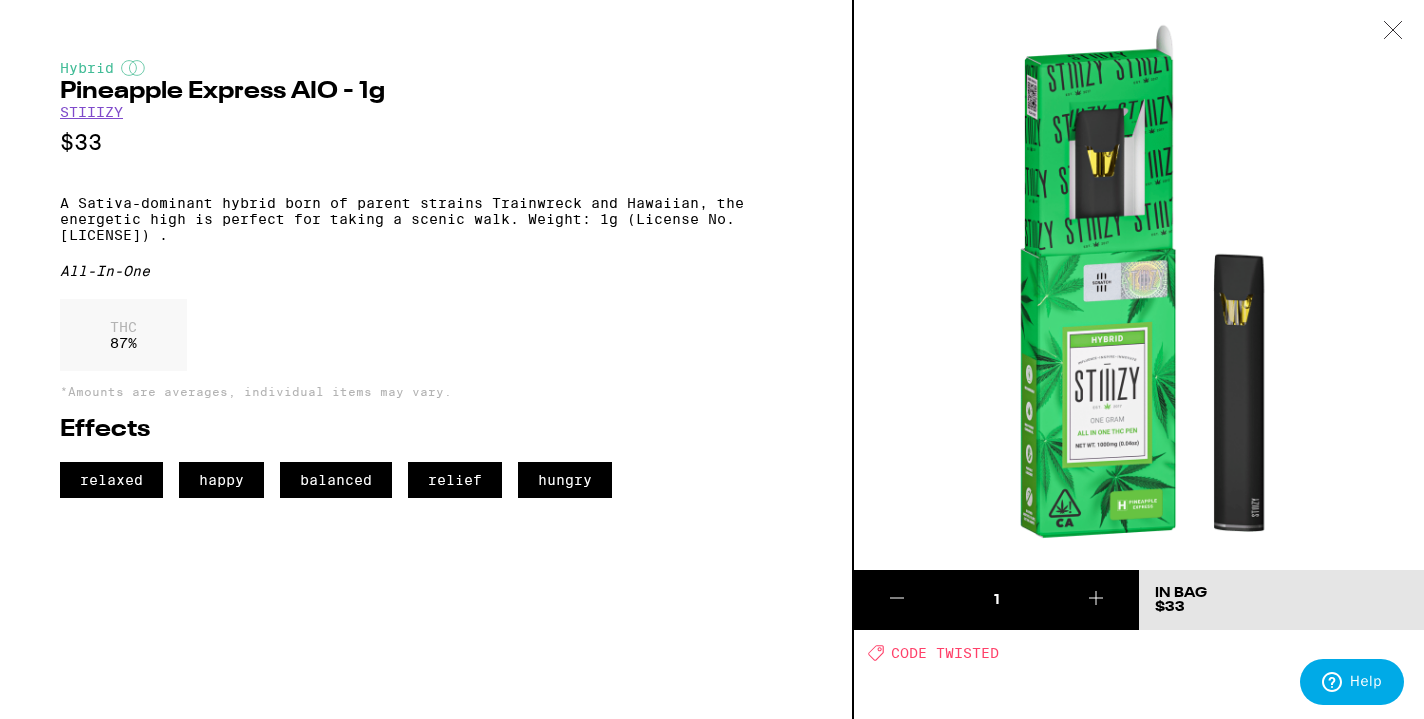 click 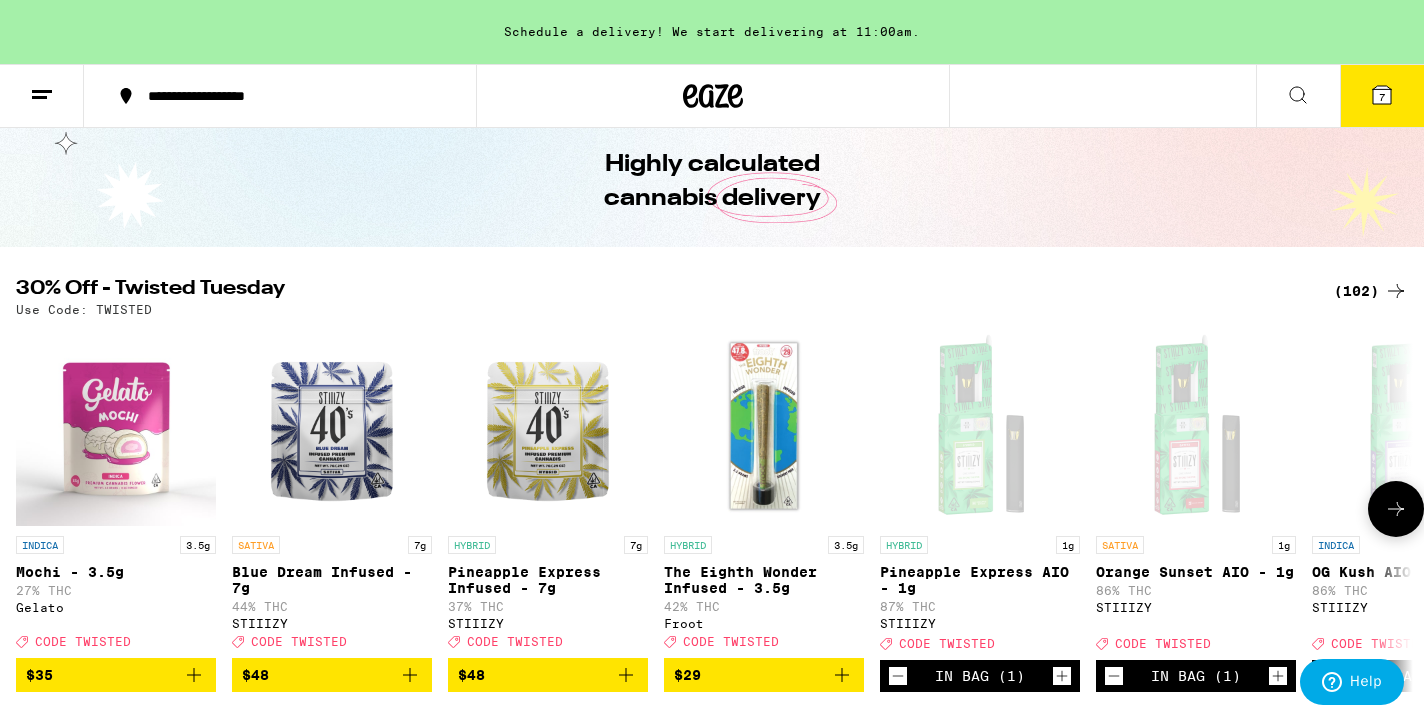 click 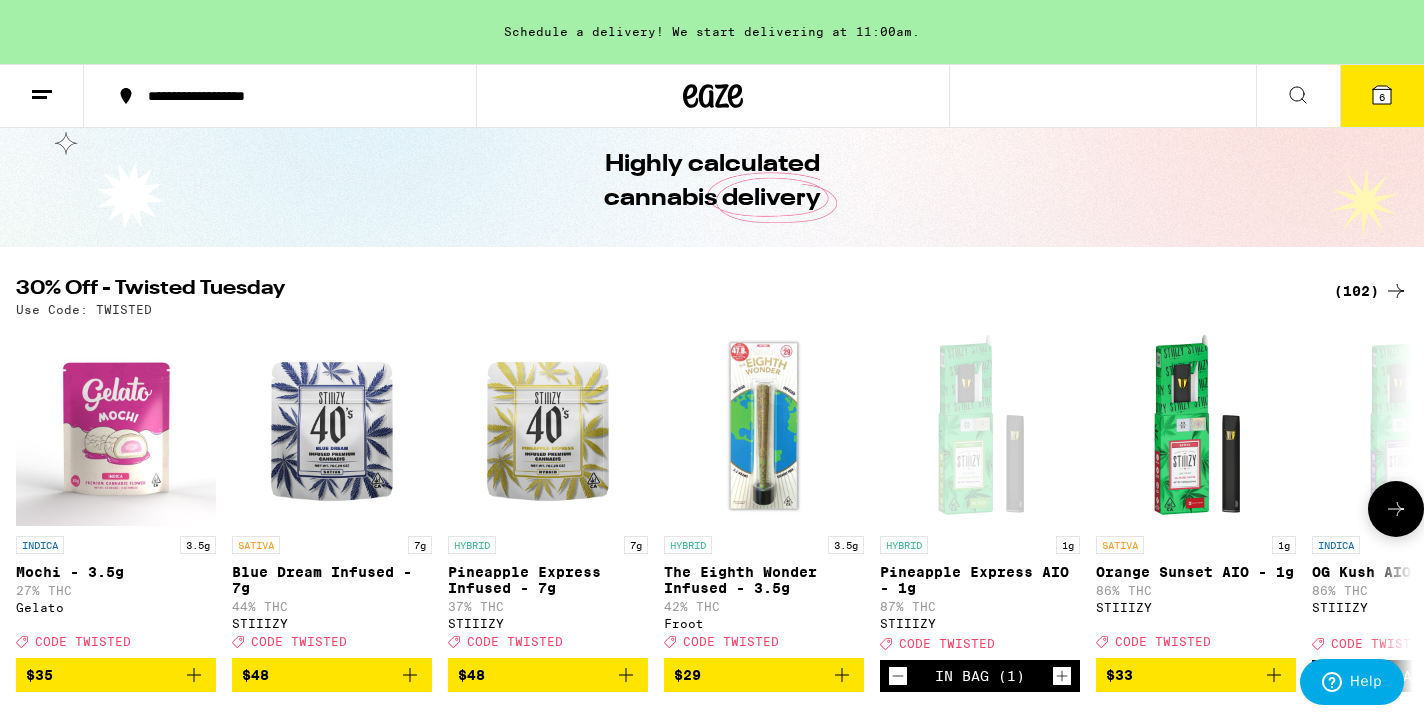 click 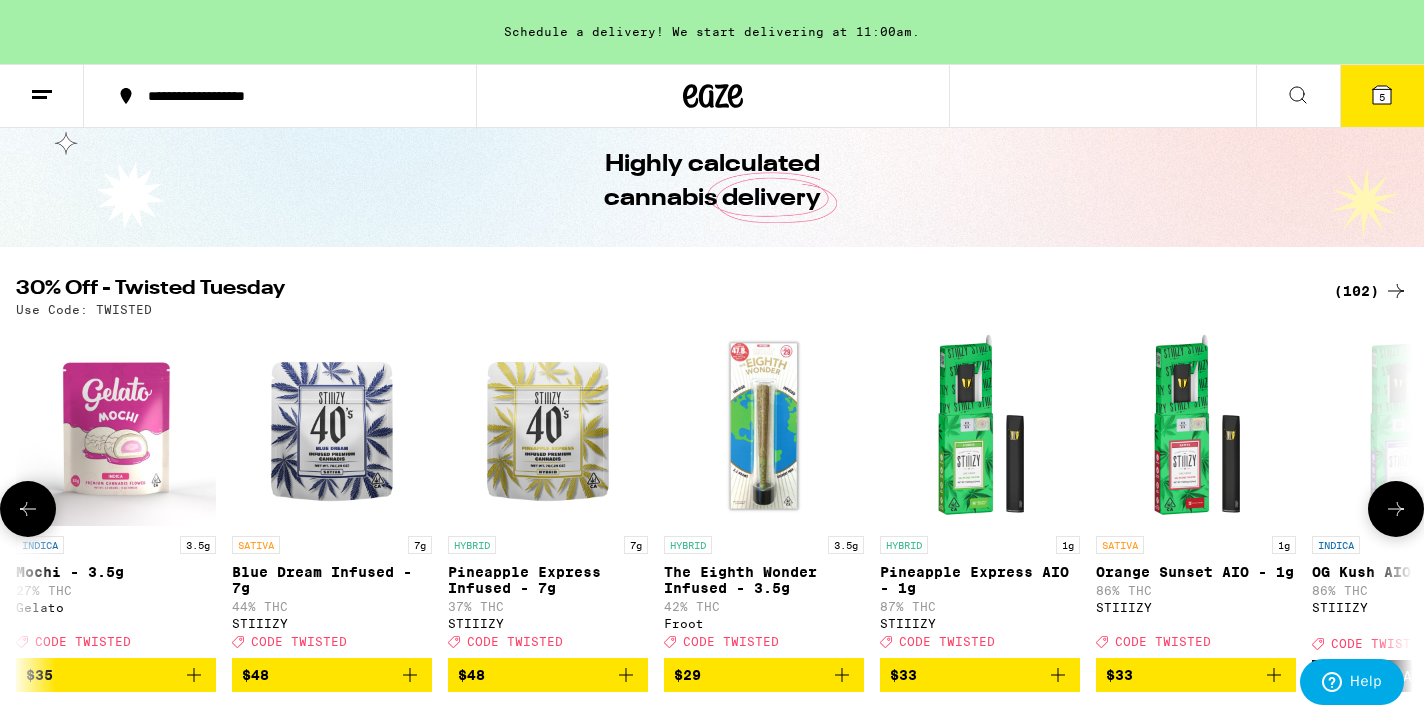 scroll, scrollTop: 0, scrollLeft: 163, axis: horizontal 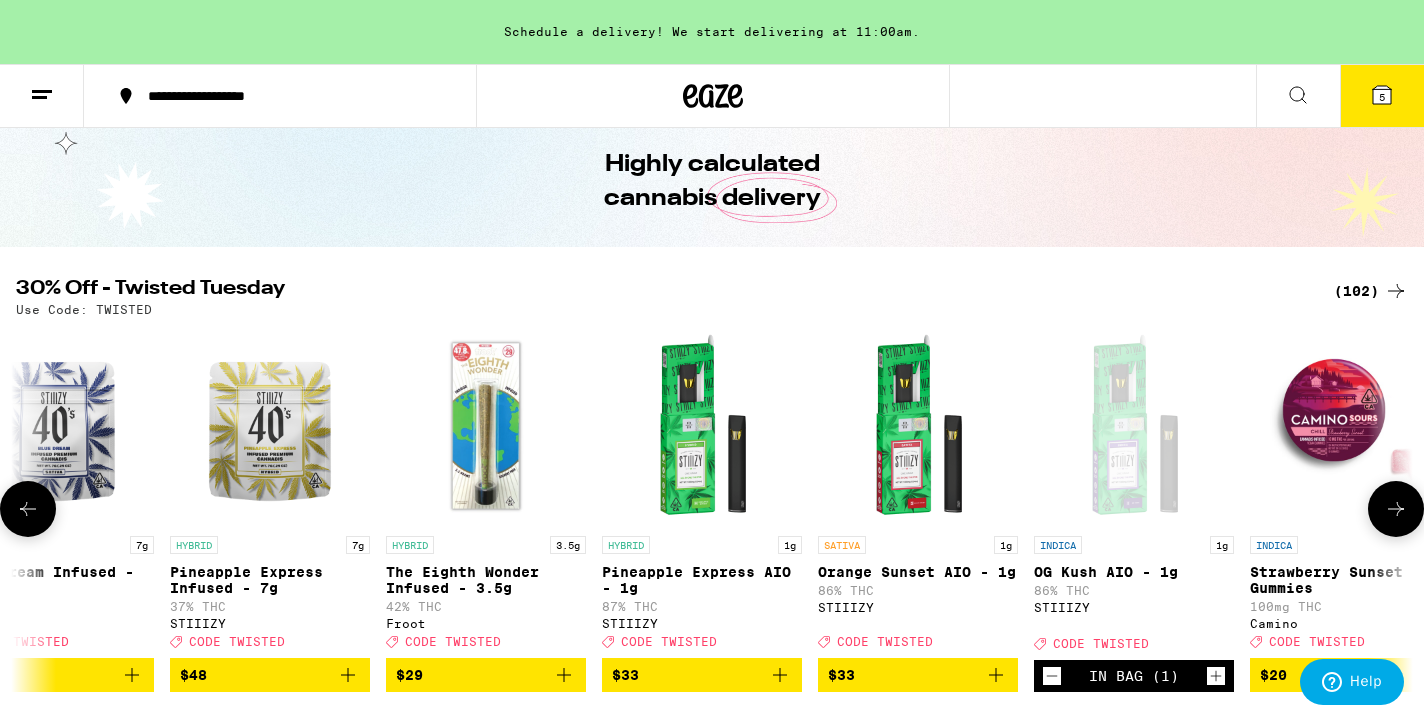click 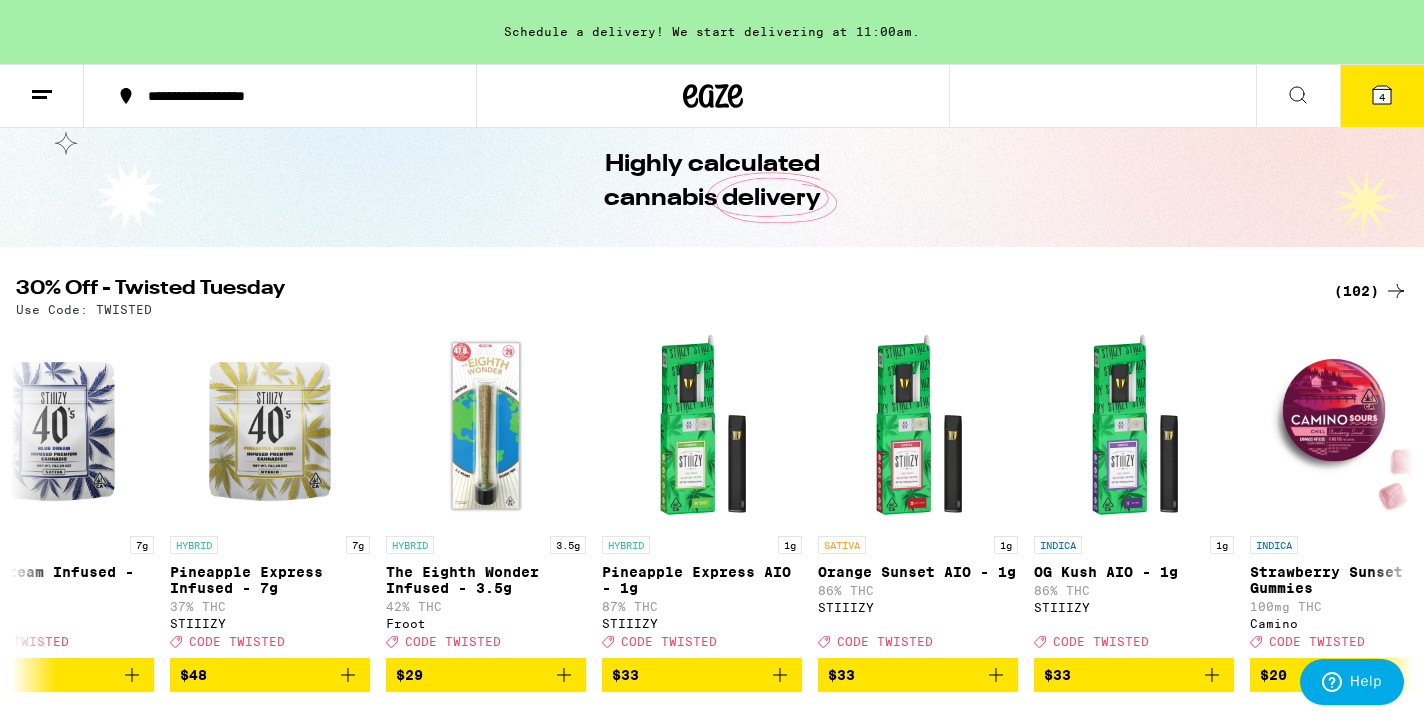 click 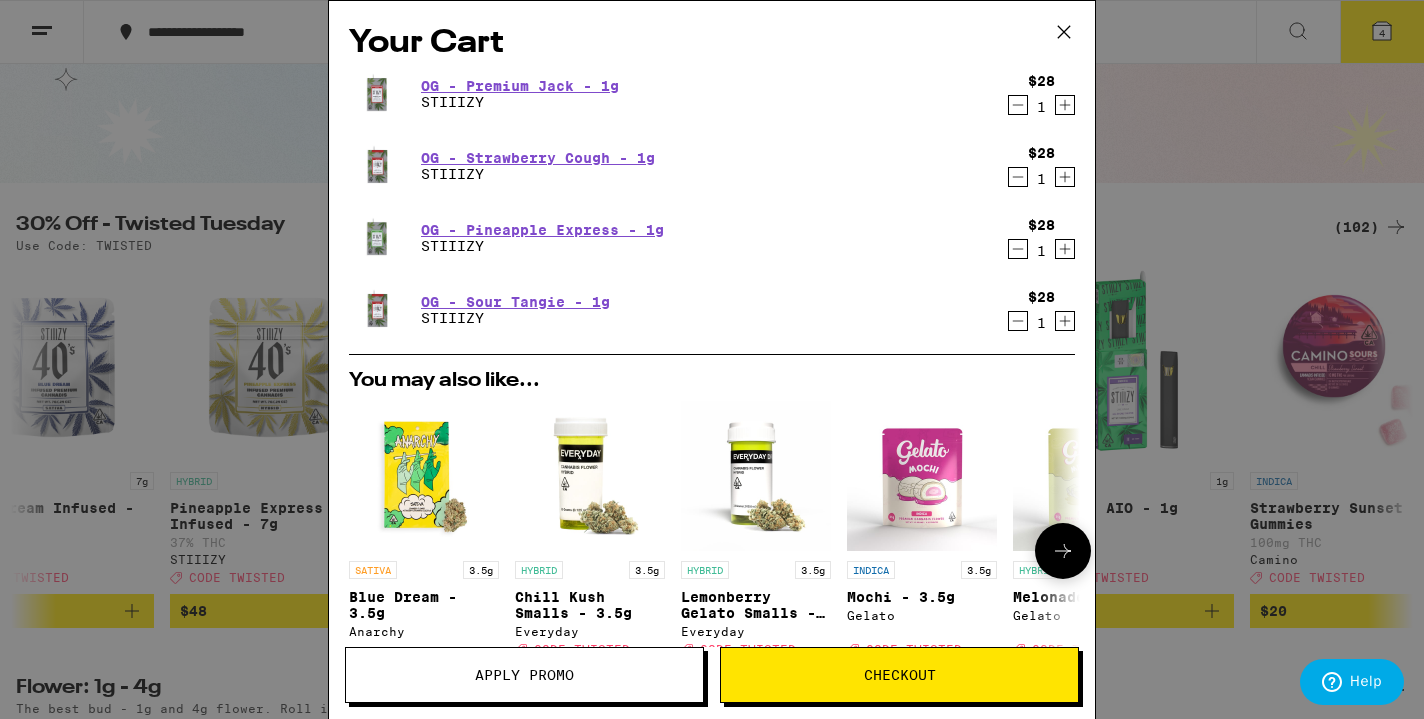 scroll, scrollTop: 0, scrollLeft: 0, axis: both 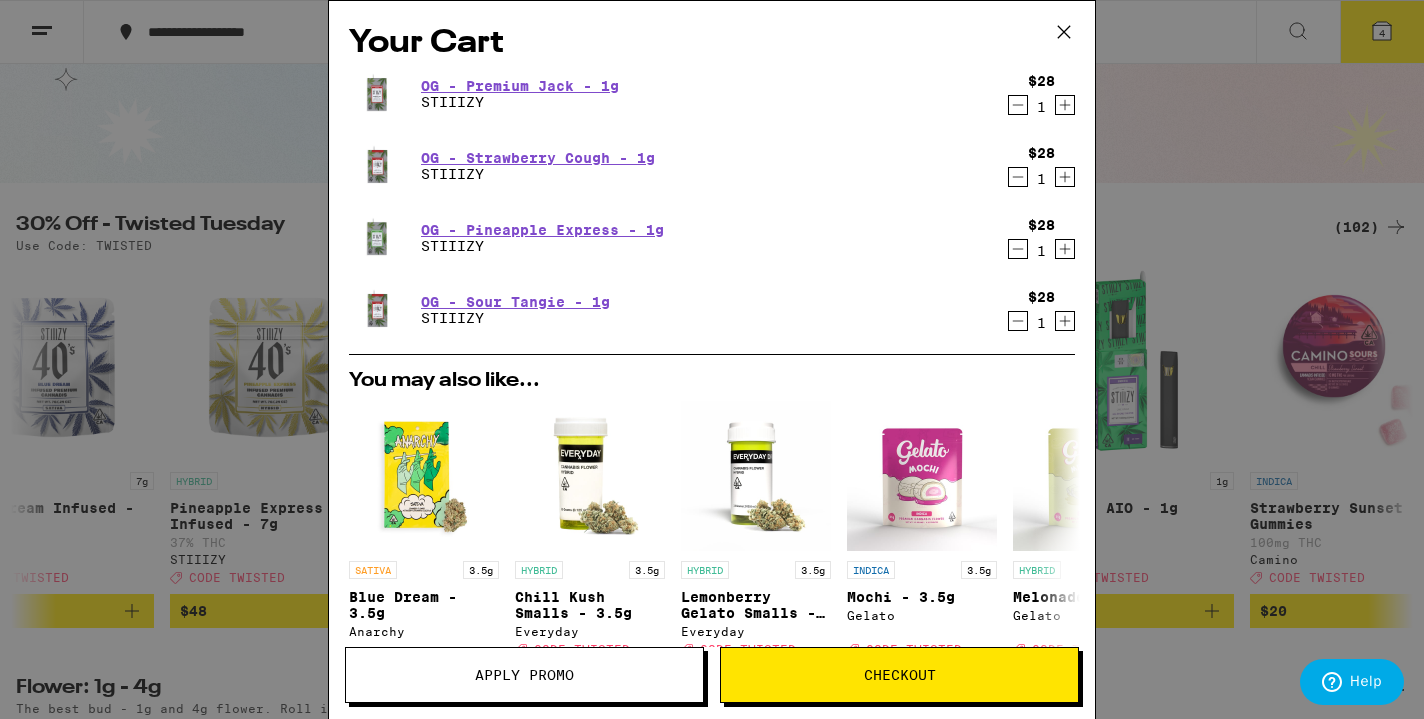click 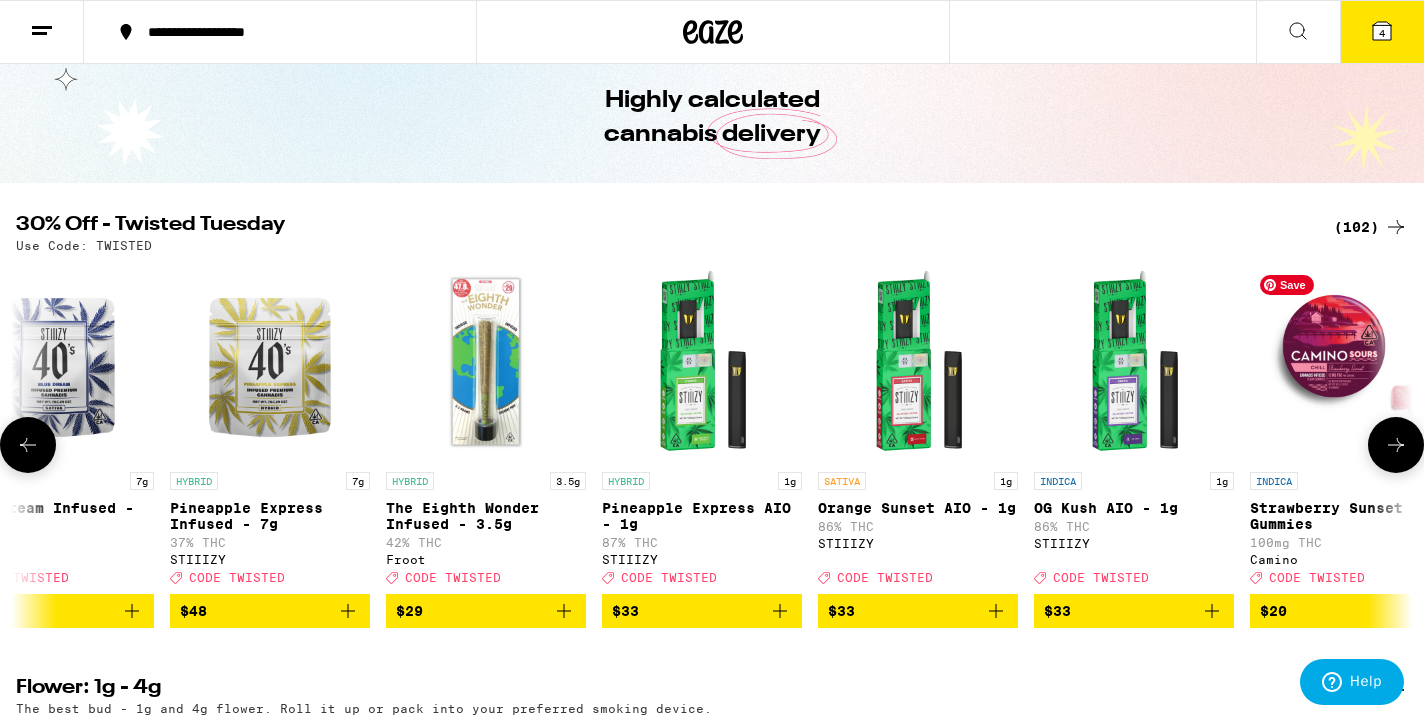 scroll, scrollTop: 0, scrollLeft: 0, axis: both 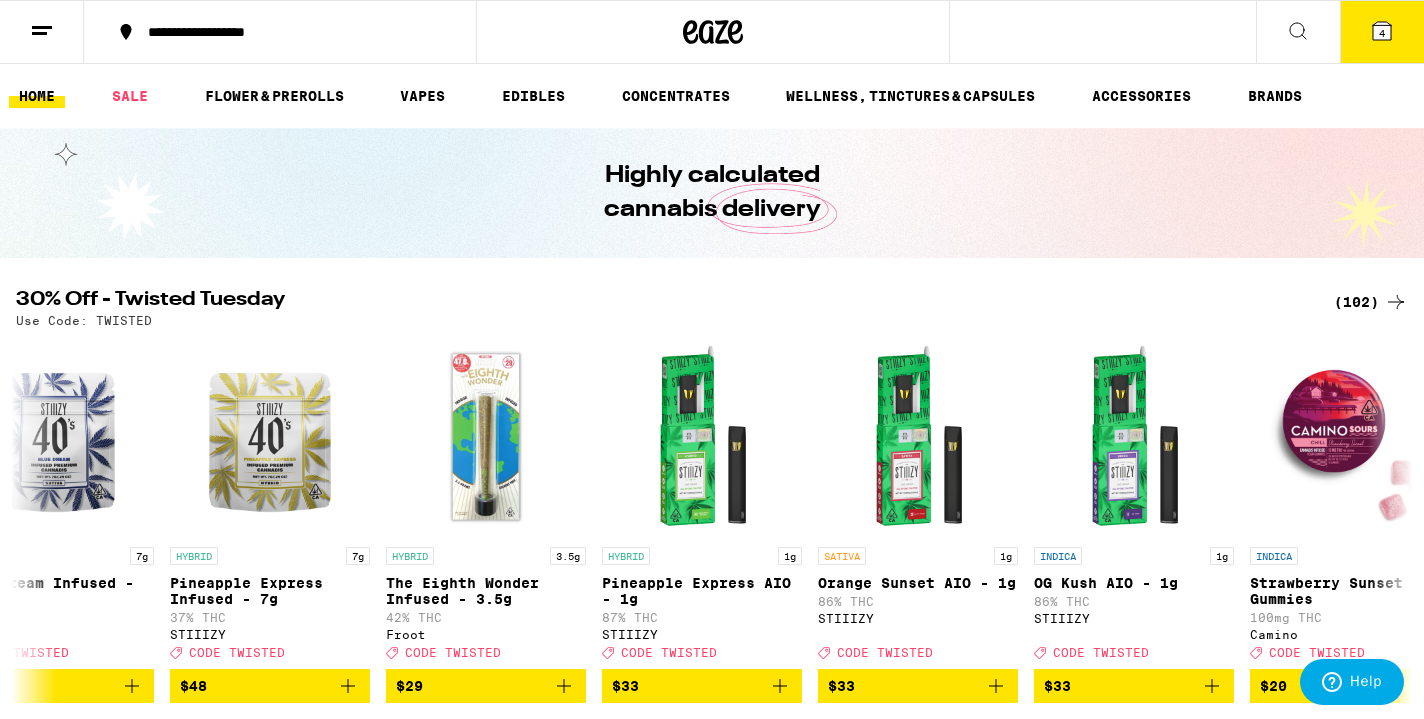 click on "(102)" at bounding box center [1371, 302] 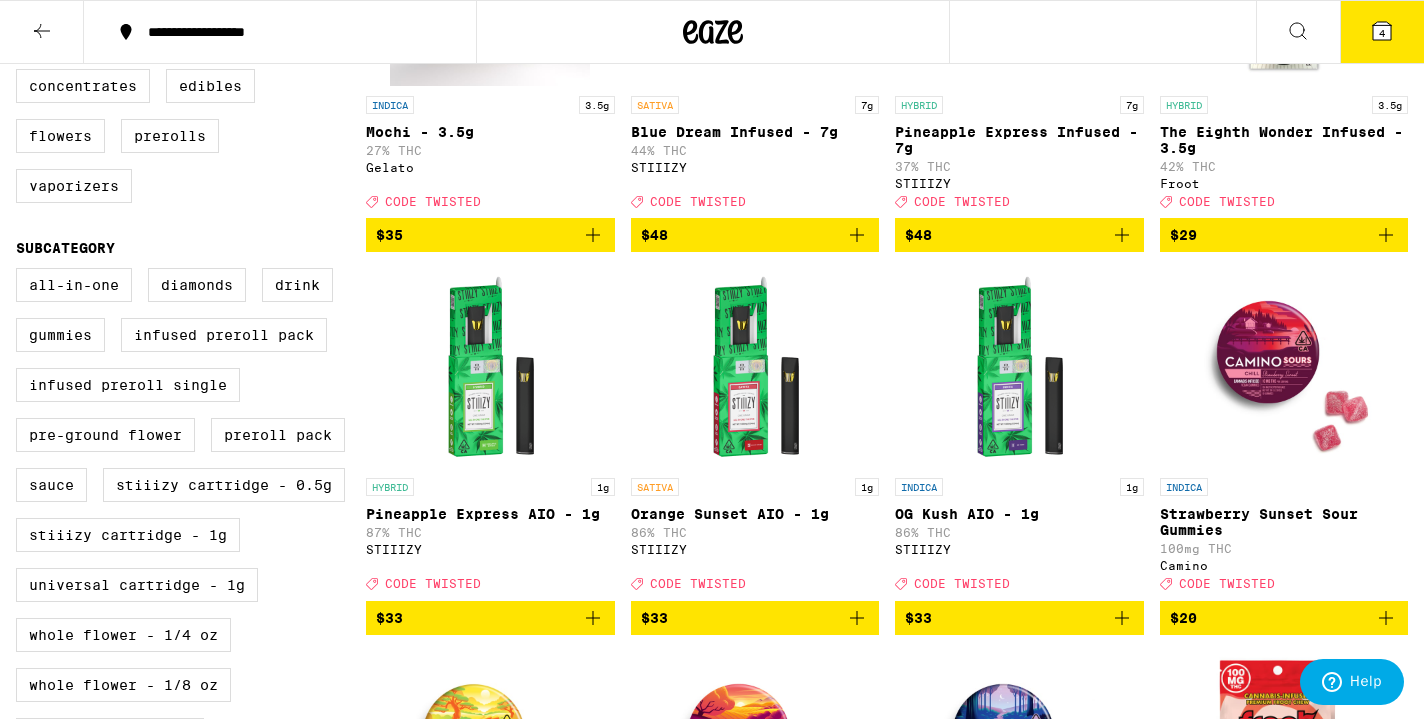scroll, scrollTop: 435, scrollLeft: 0, axis: vertical 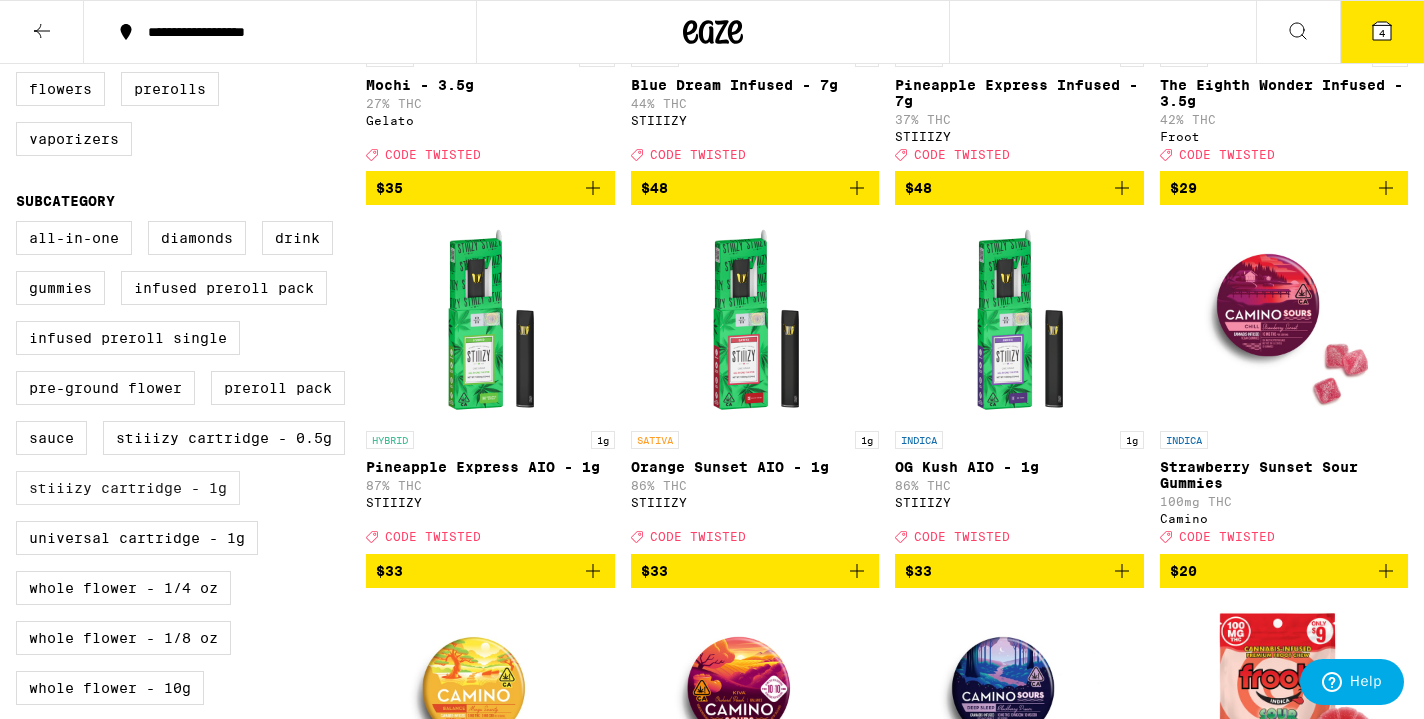 click on "STIIIZY Cartridge - 1g" at bounding box center [128, 488] 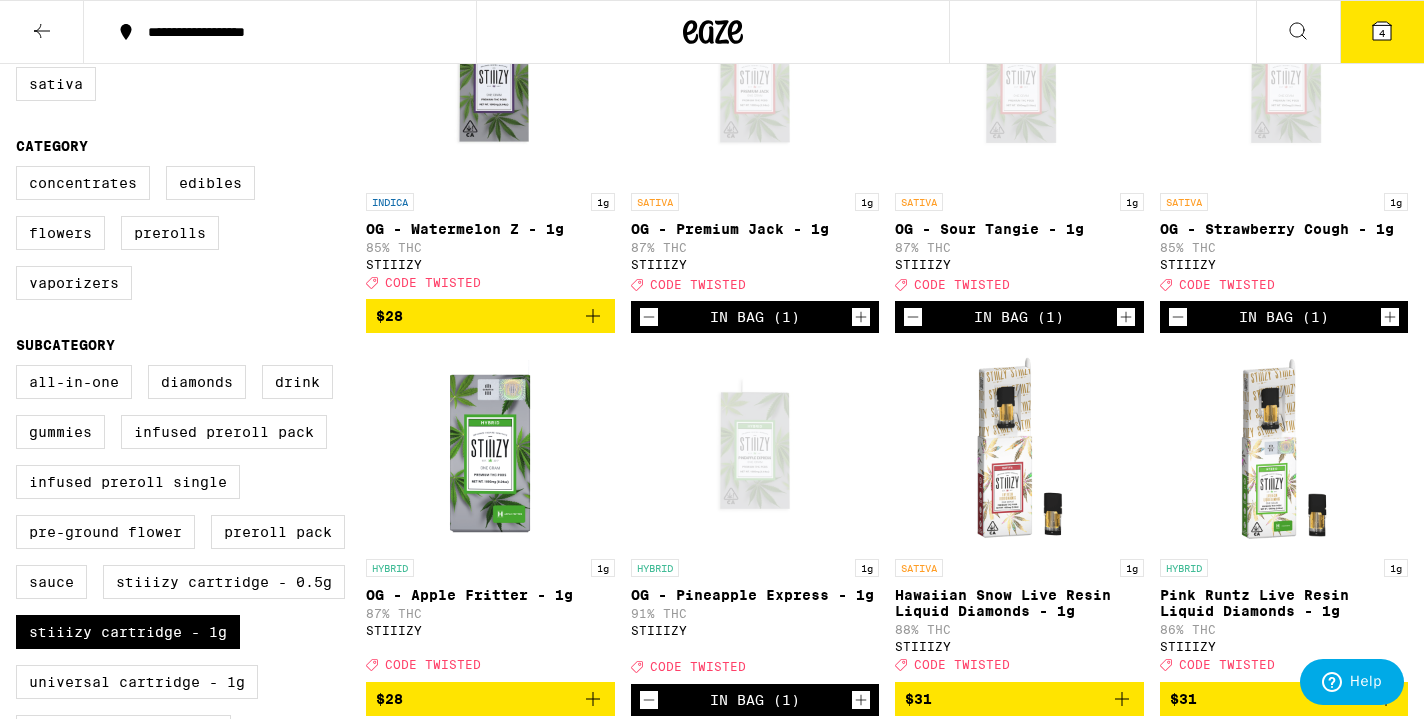 scroll, scrollTop: 296, scrollLeft: 0, axis: vertical 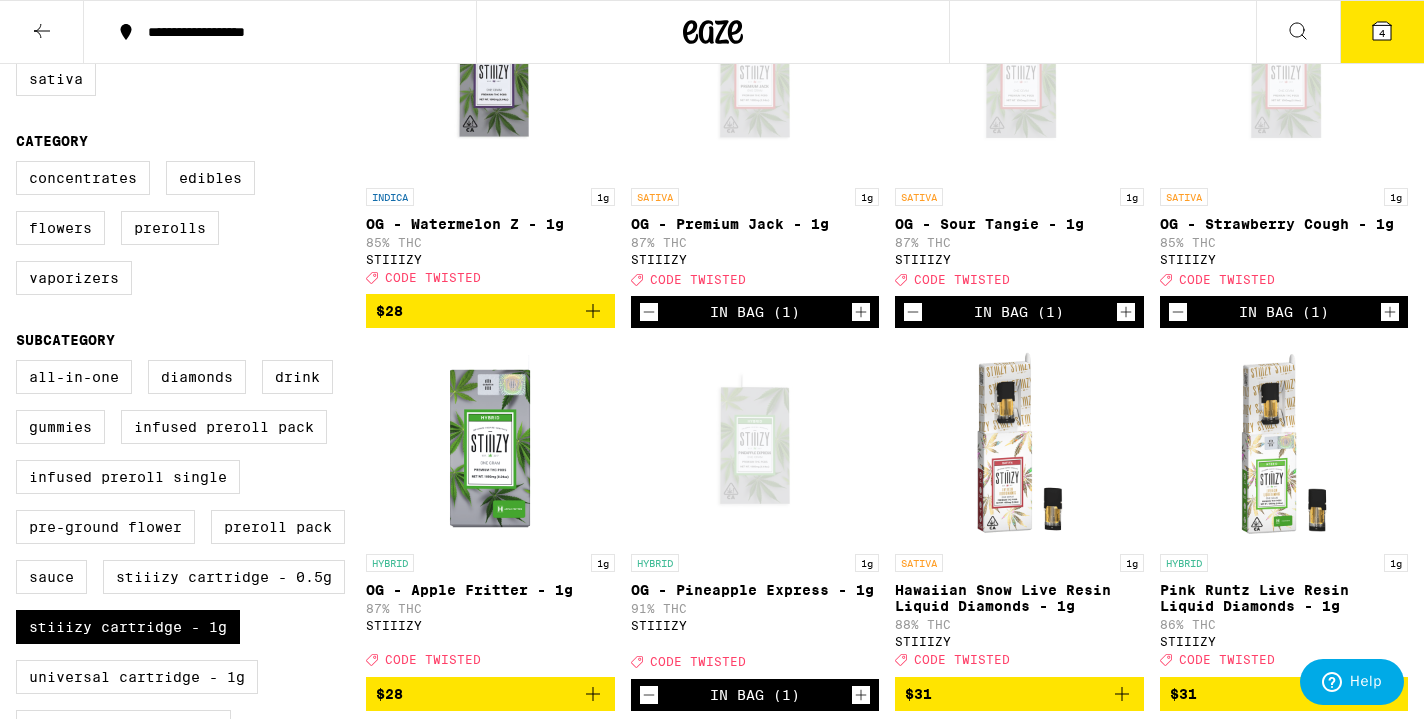 click 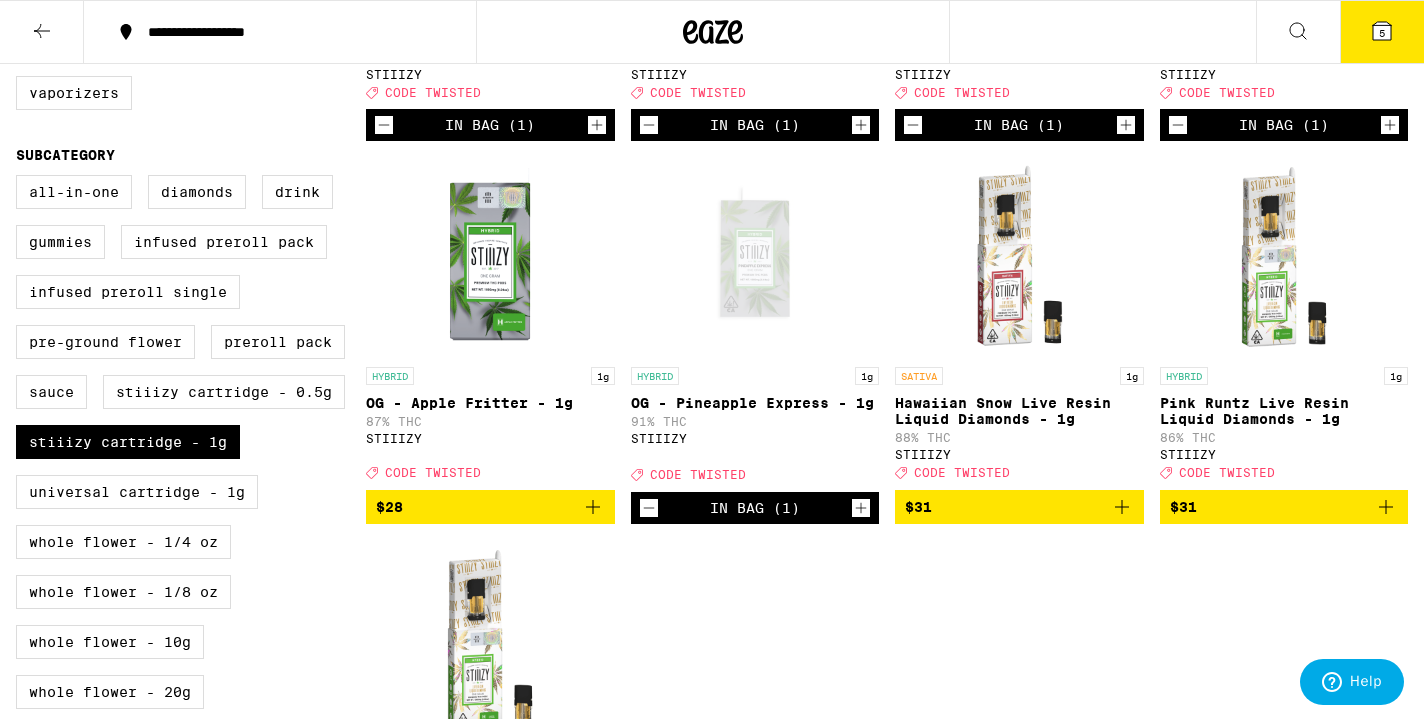 scroll, scrollTop: 482, scrollLeft: 0, axis: vertical 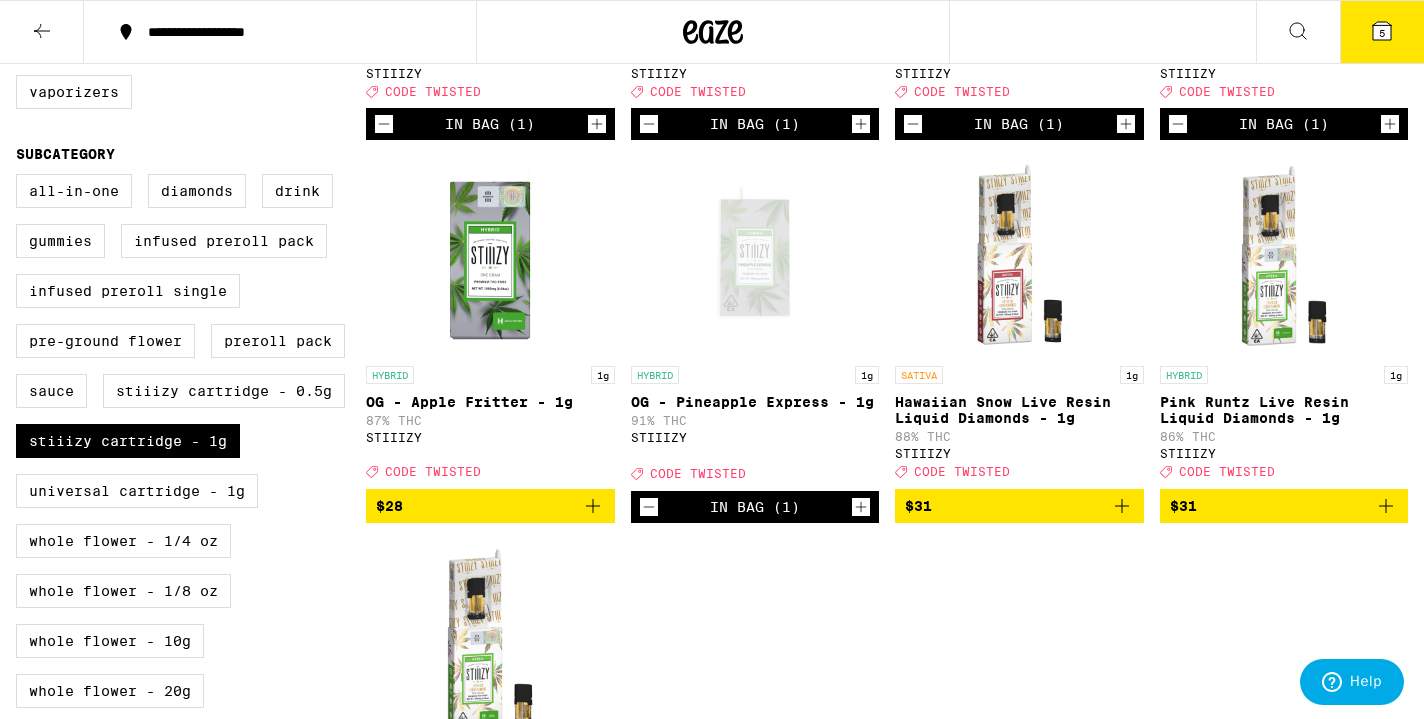 click 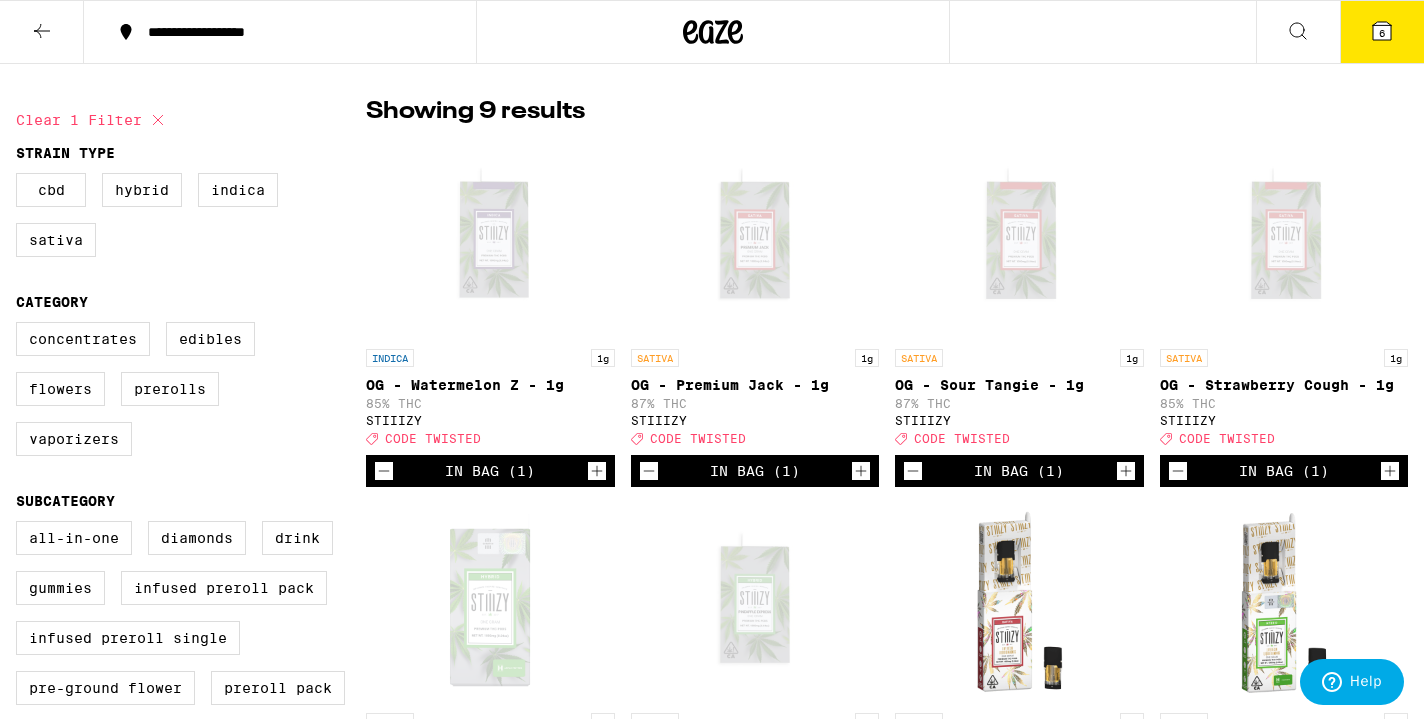 scroll, scrollTop: 132, scrollLeft: 0, axis: vertical 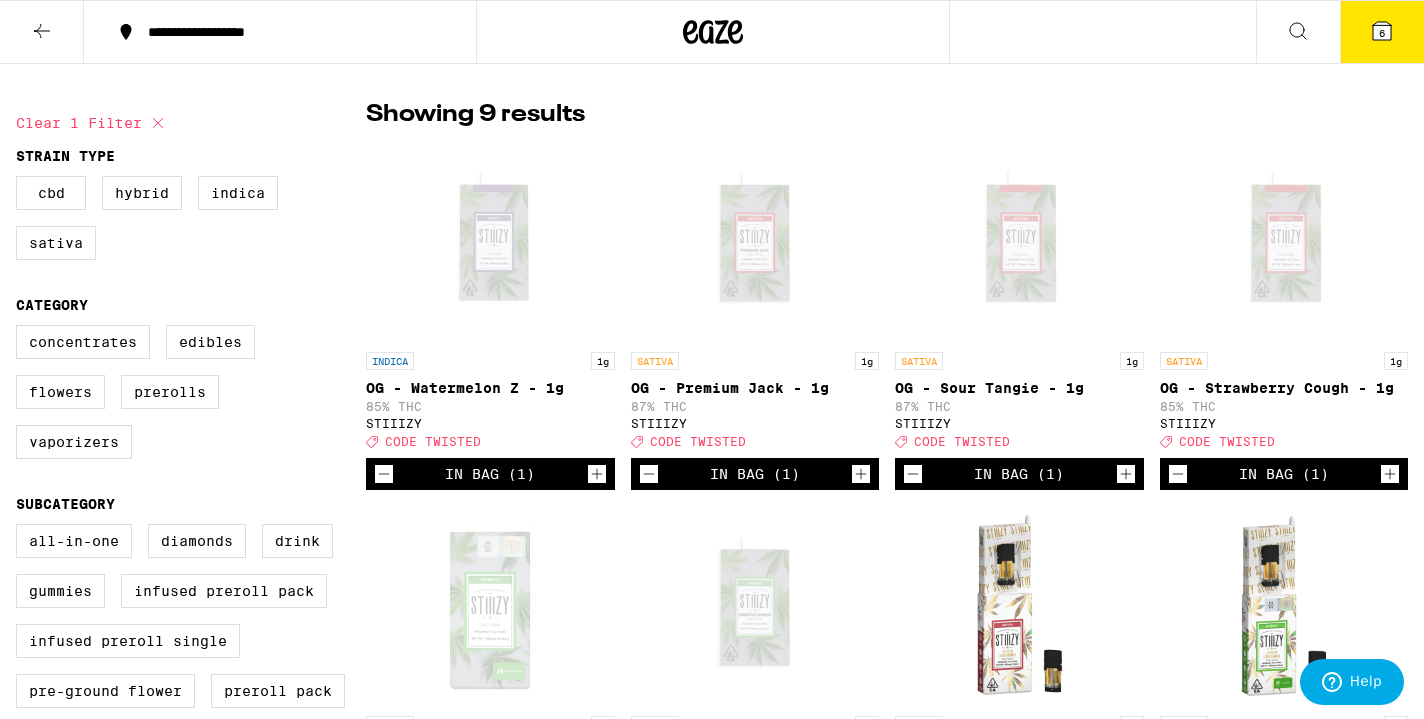 click 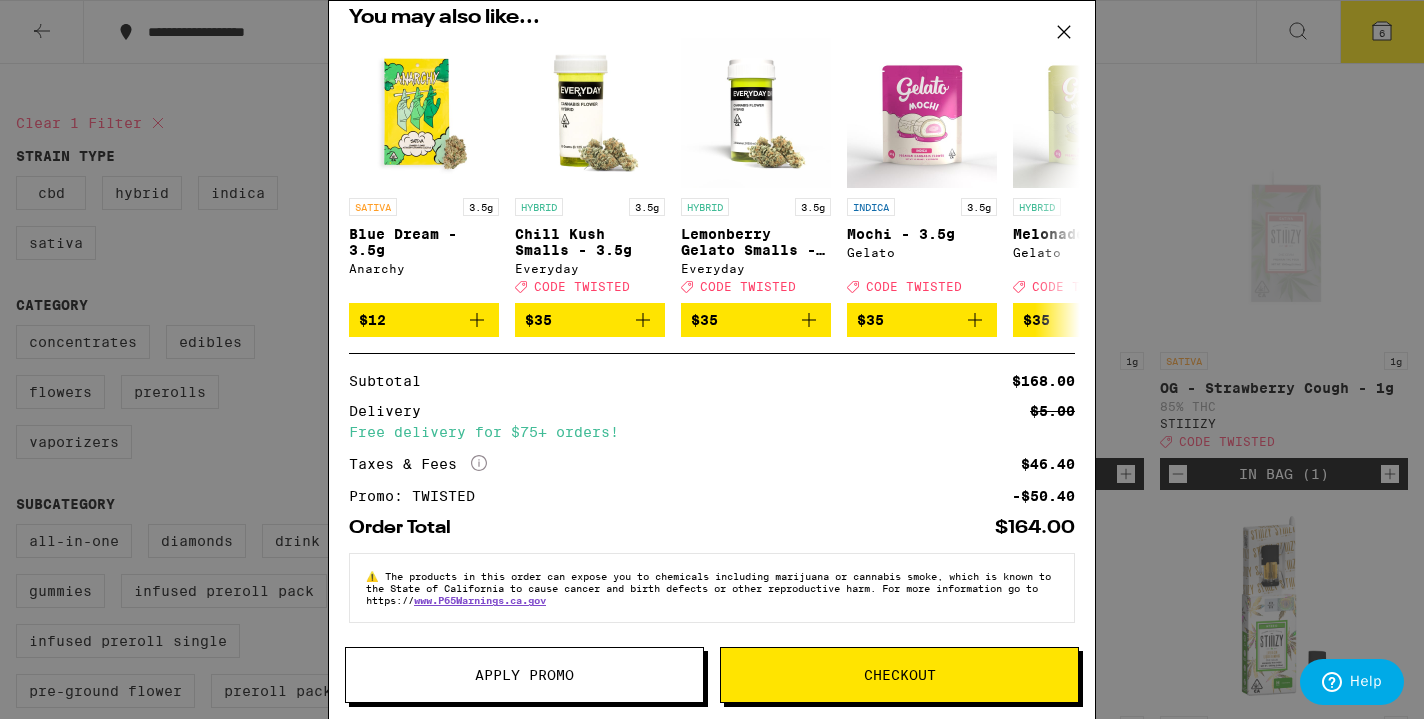 scroll, scrollTop: 522, scrollLeft: 0, axis: vertical 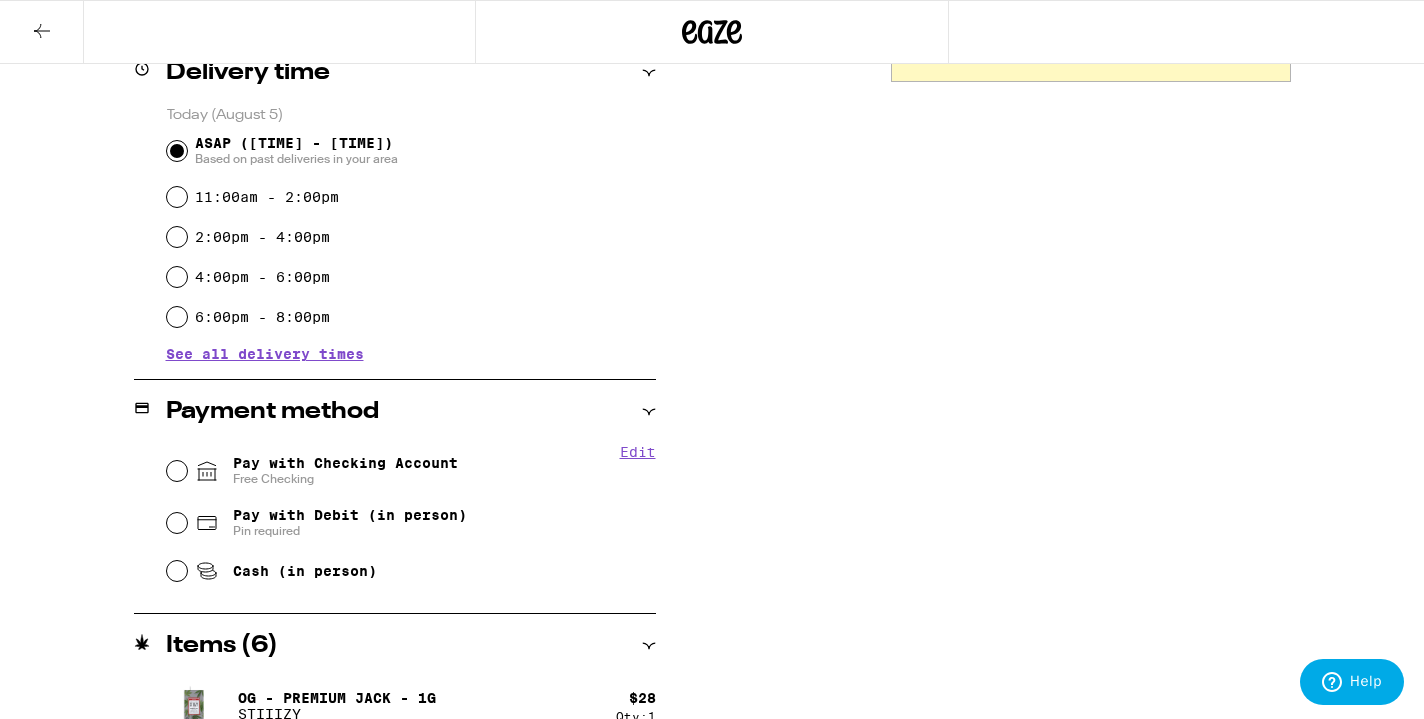 click on "Pay with Checking Account Free Checking" at bounding box center [177, 471] 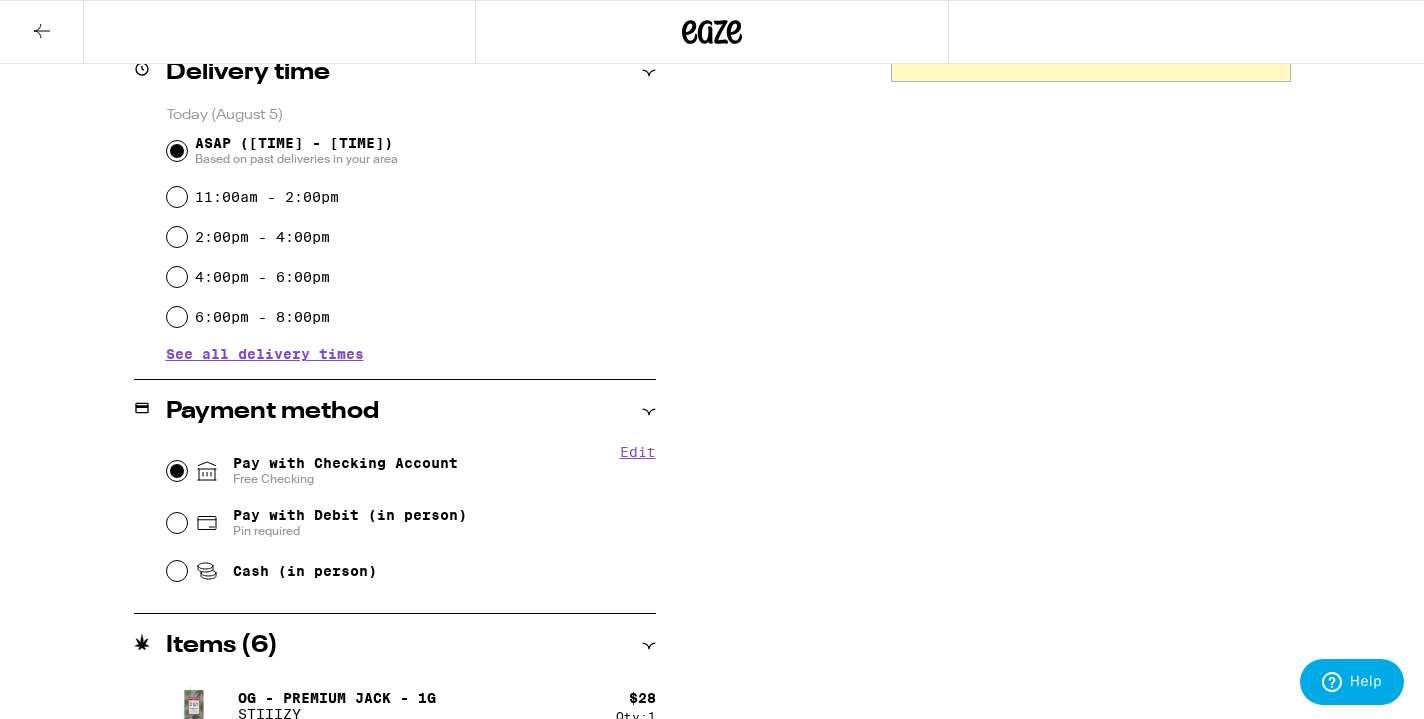 radio on "true" 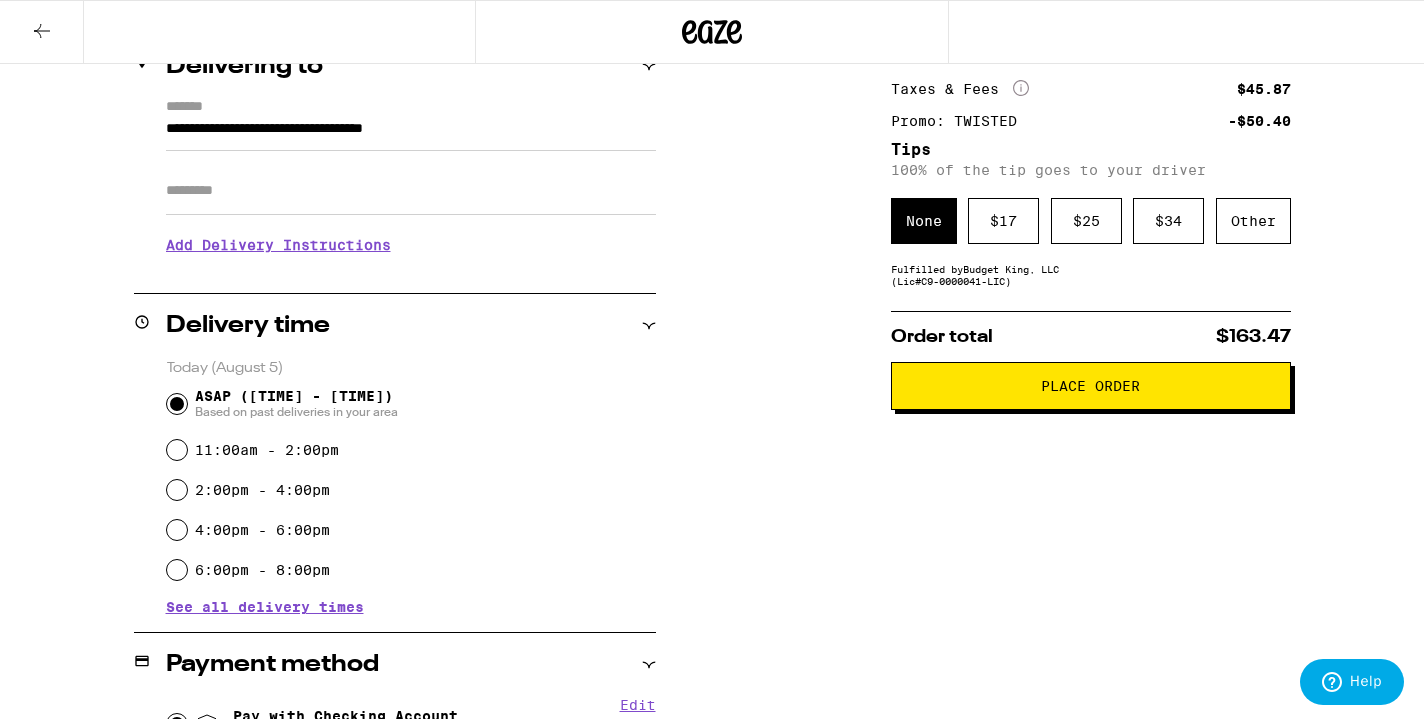 scroll, scrollTop: 262, scrollLeft: 0, axis: vertical 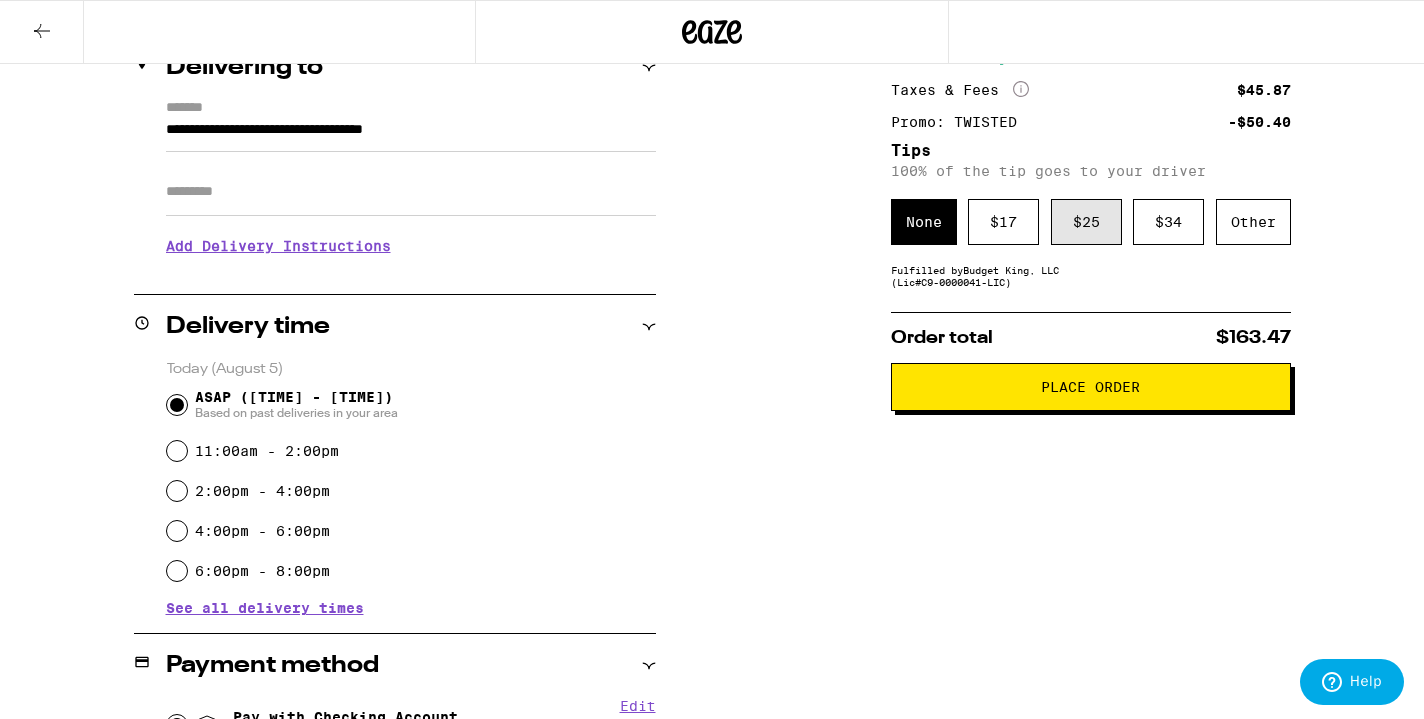 click on "$ 25" at bounding box center [1086, 222] 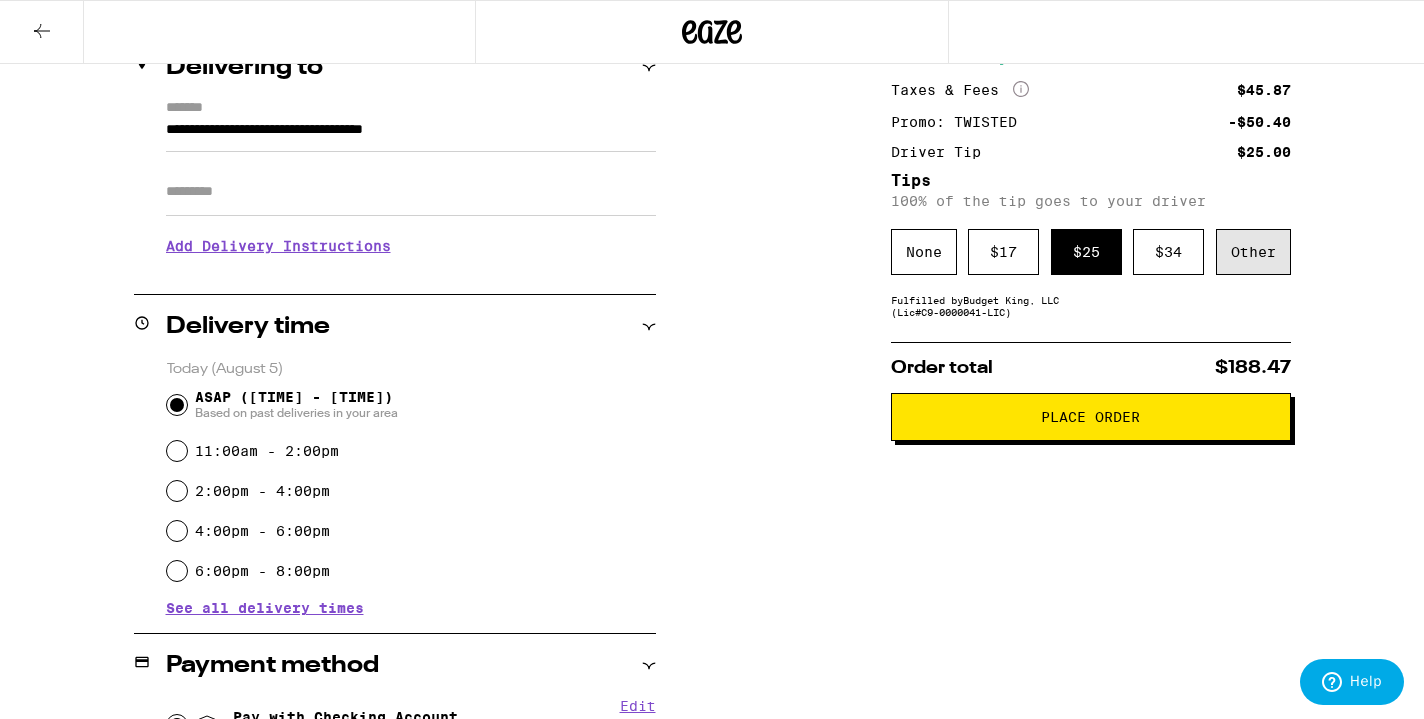 click on "Other" at bounding box center (1253, 252) 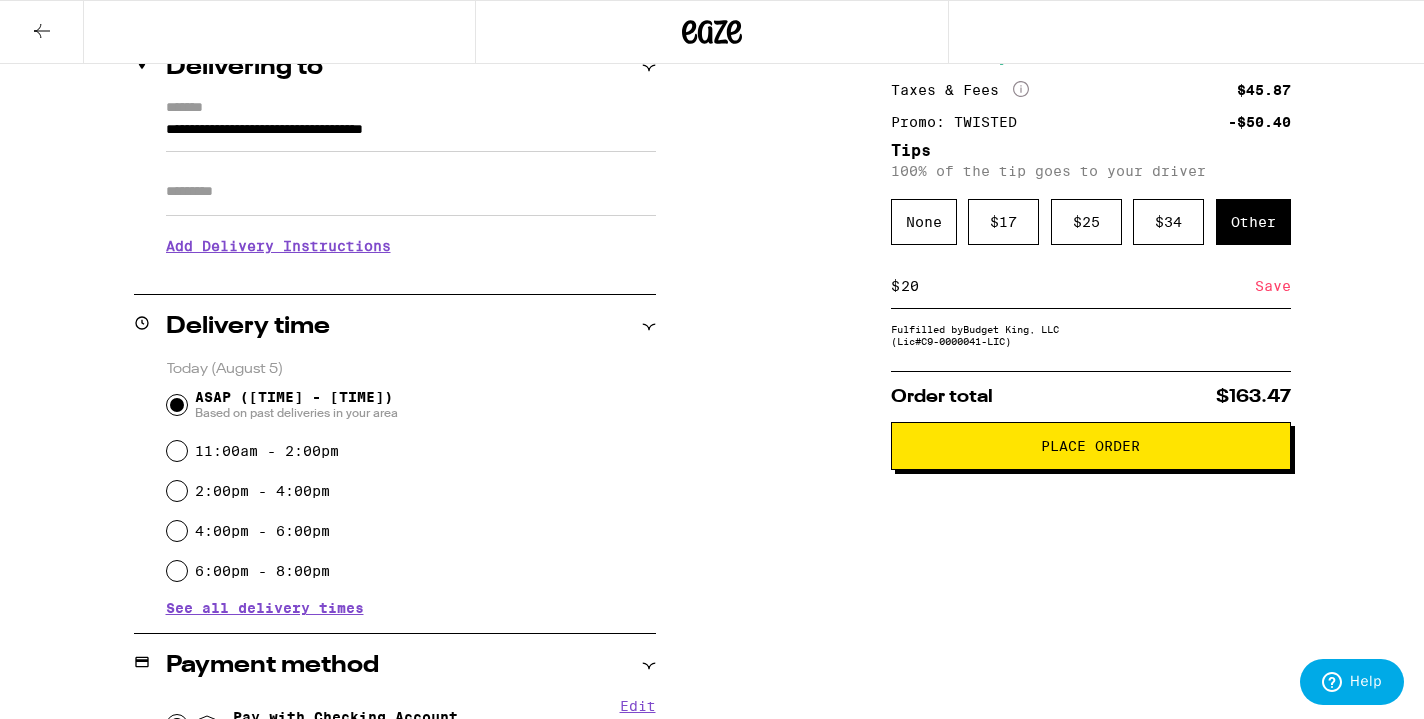 type on "20" 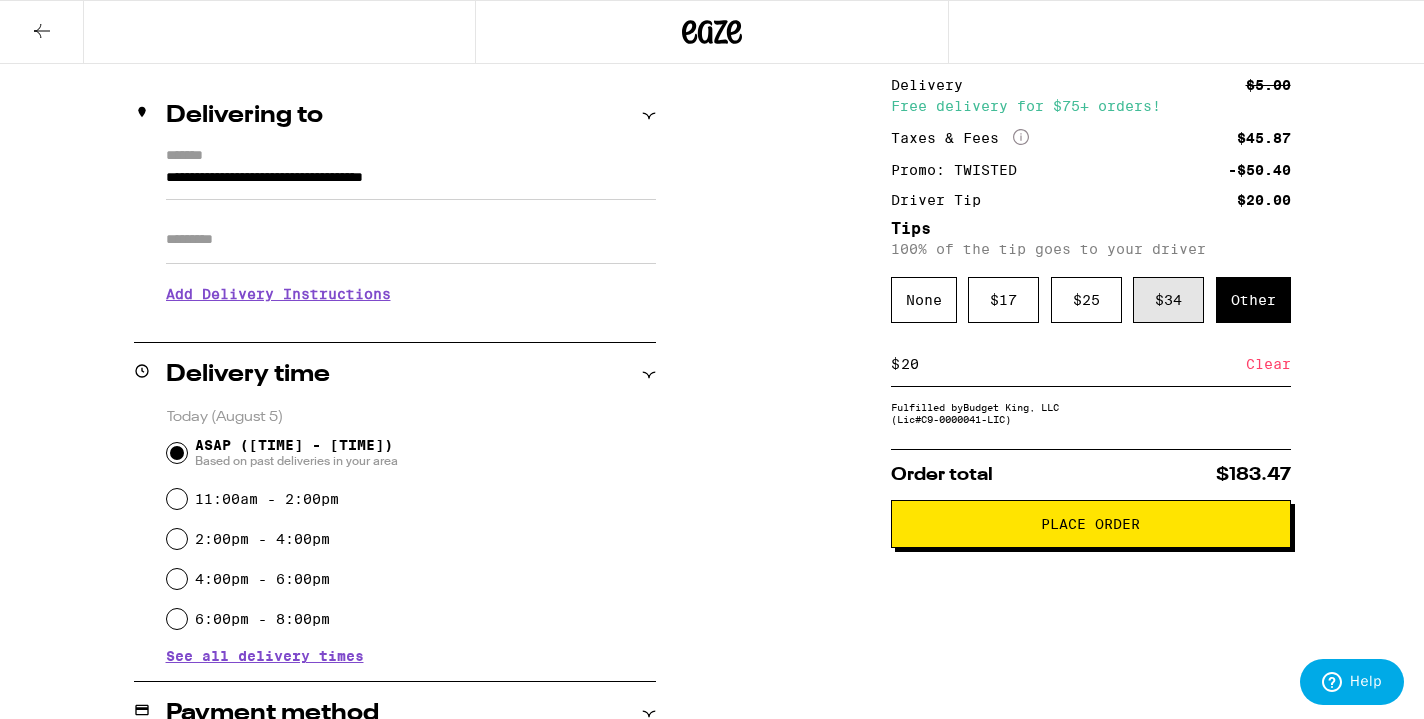scroll, scrollTop: 240, scrollLeft: 0, axis: vertical 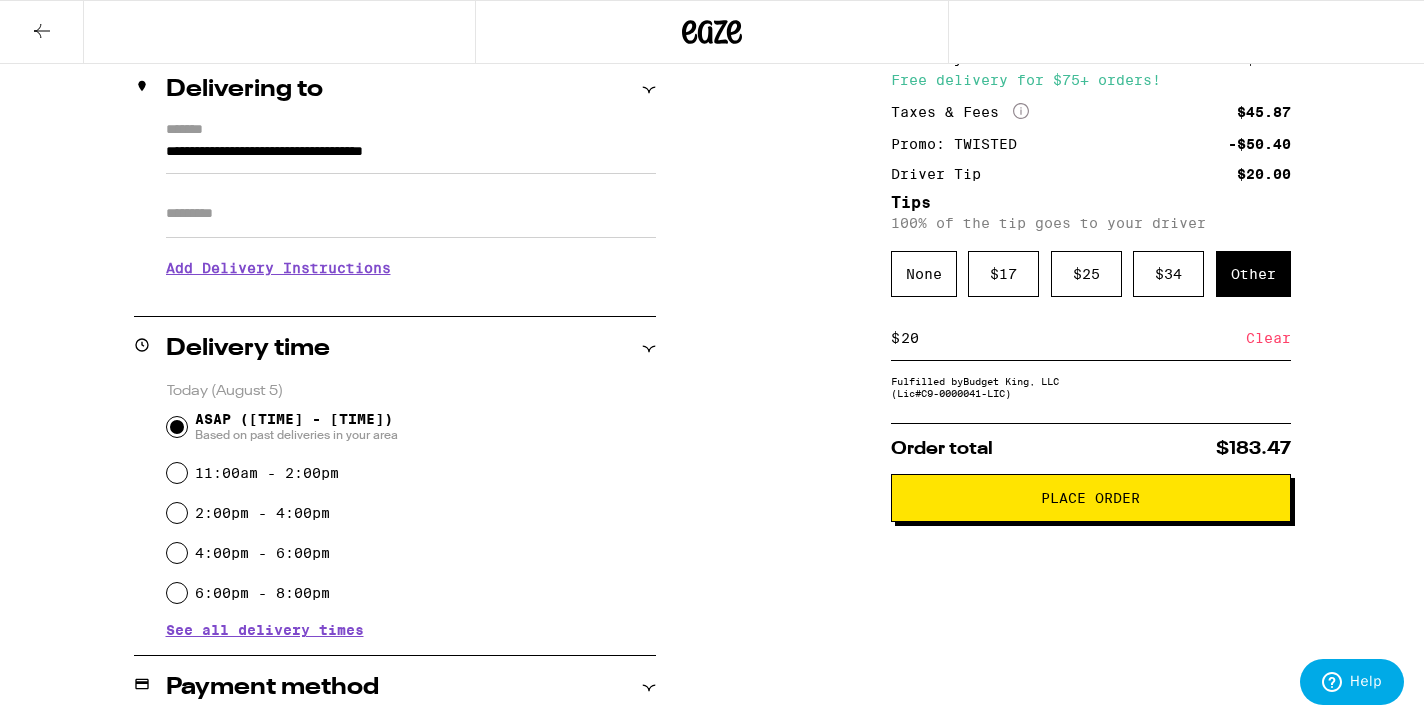 click on "Place Order" at bounding box center [1091, 498] 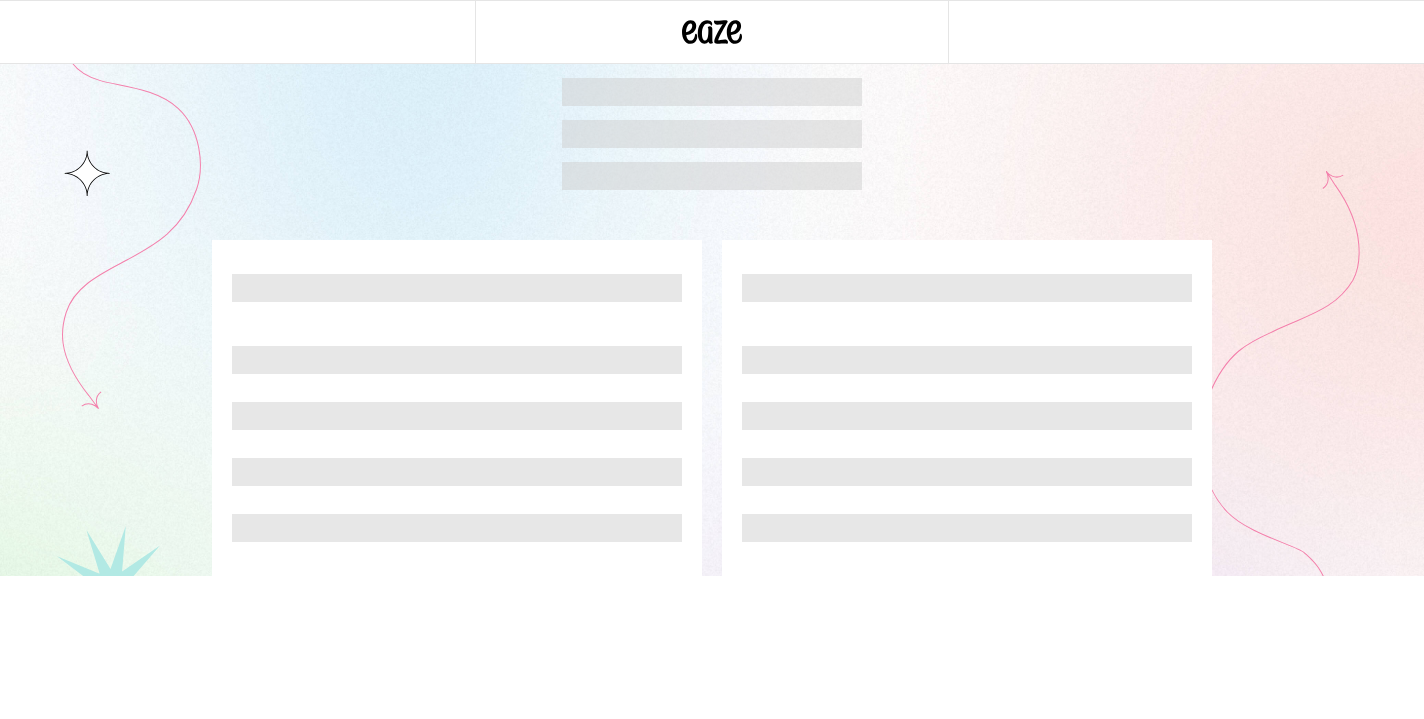 scroll, scrollTop: 0, scrollLeft: 0, axis: both 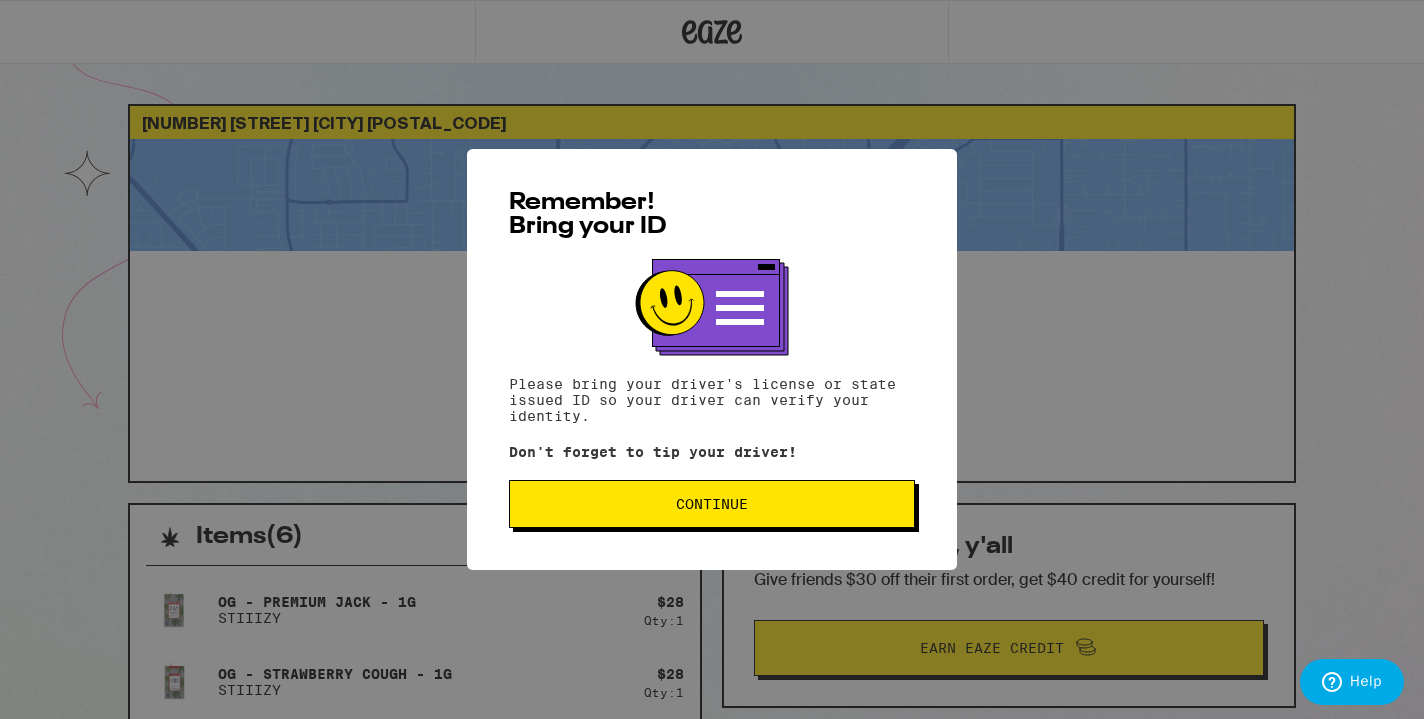 click on "Continue" at bounding box center (712, 504) 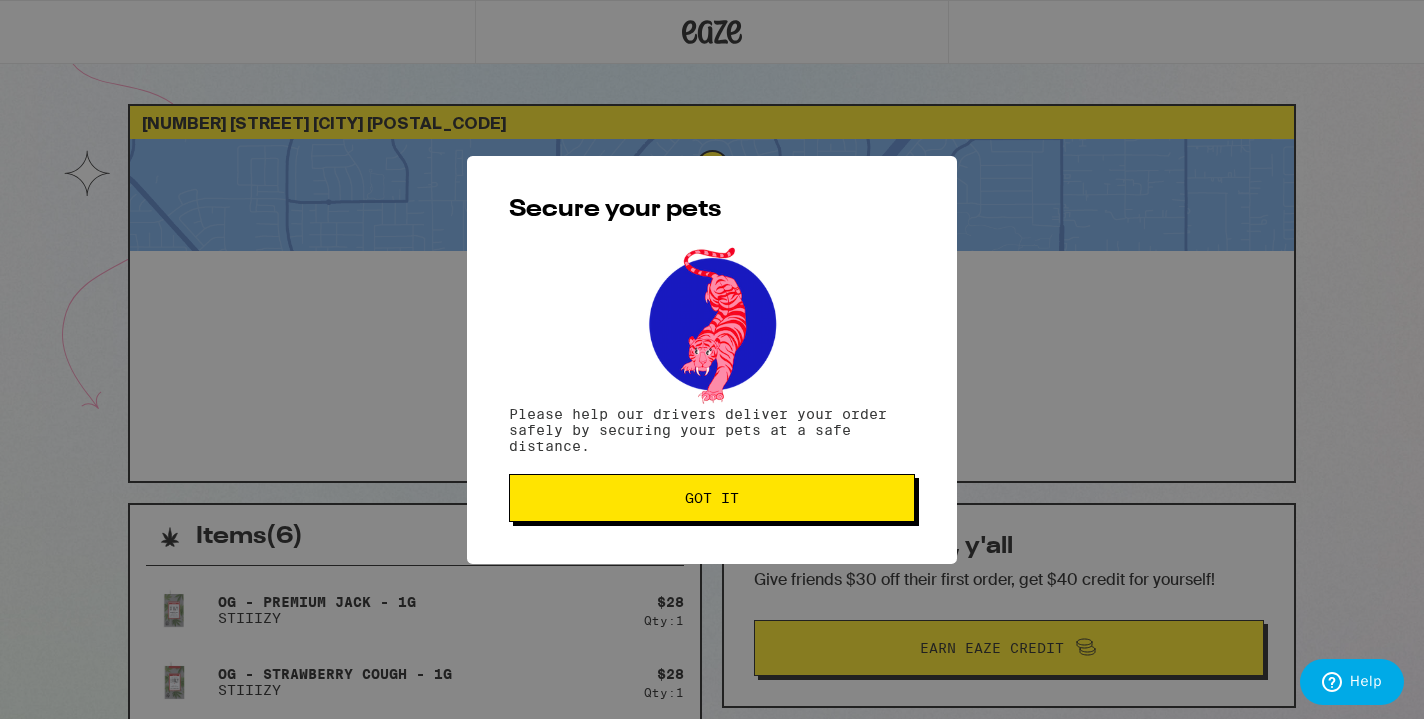 click on "Got it" at bounding box center (712, 498) 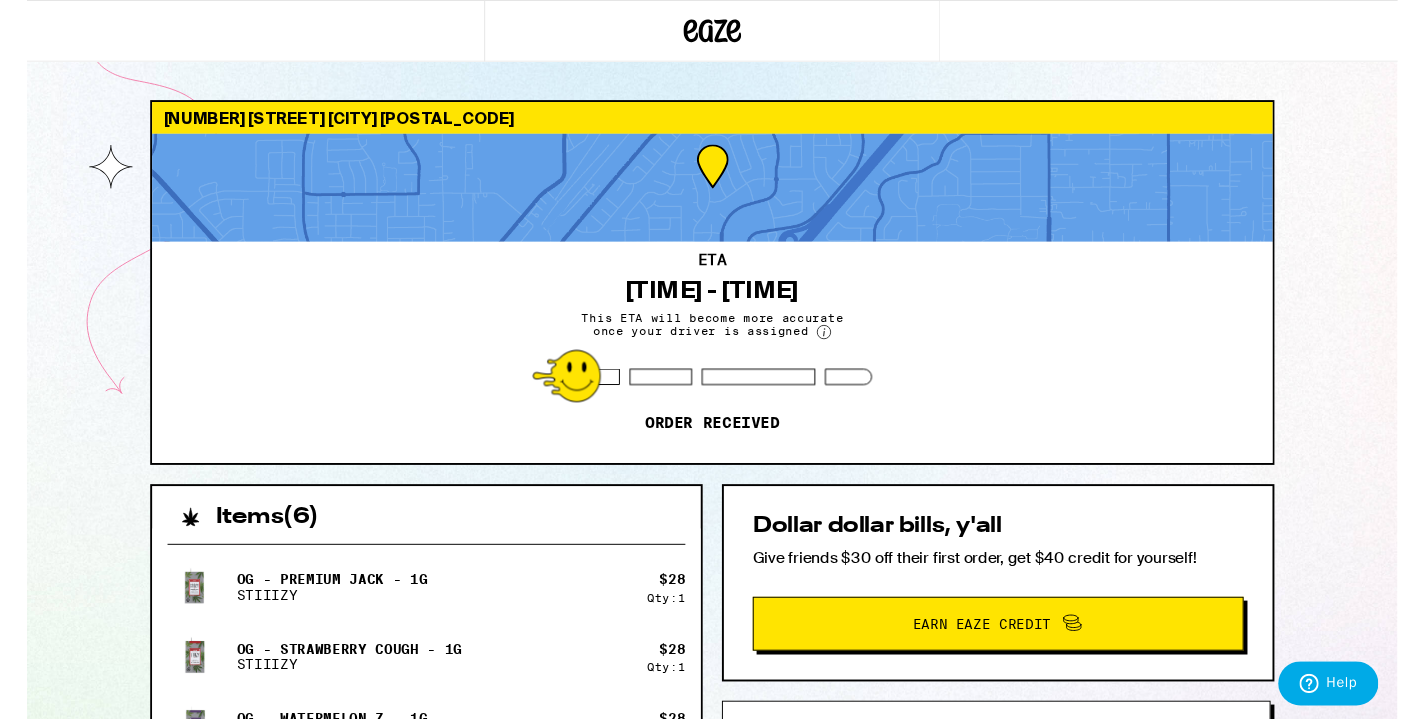 scroll, scrollTop: 0, scrollLeft: 0, axis: both 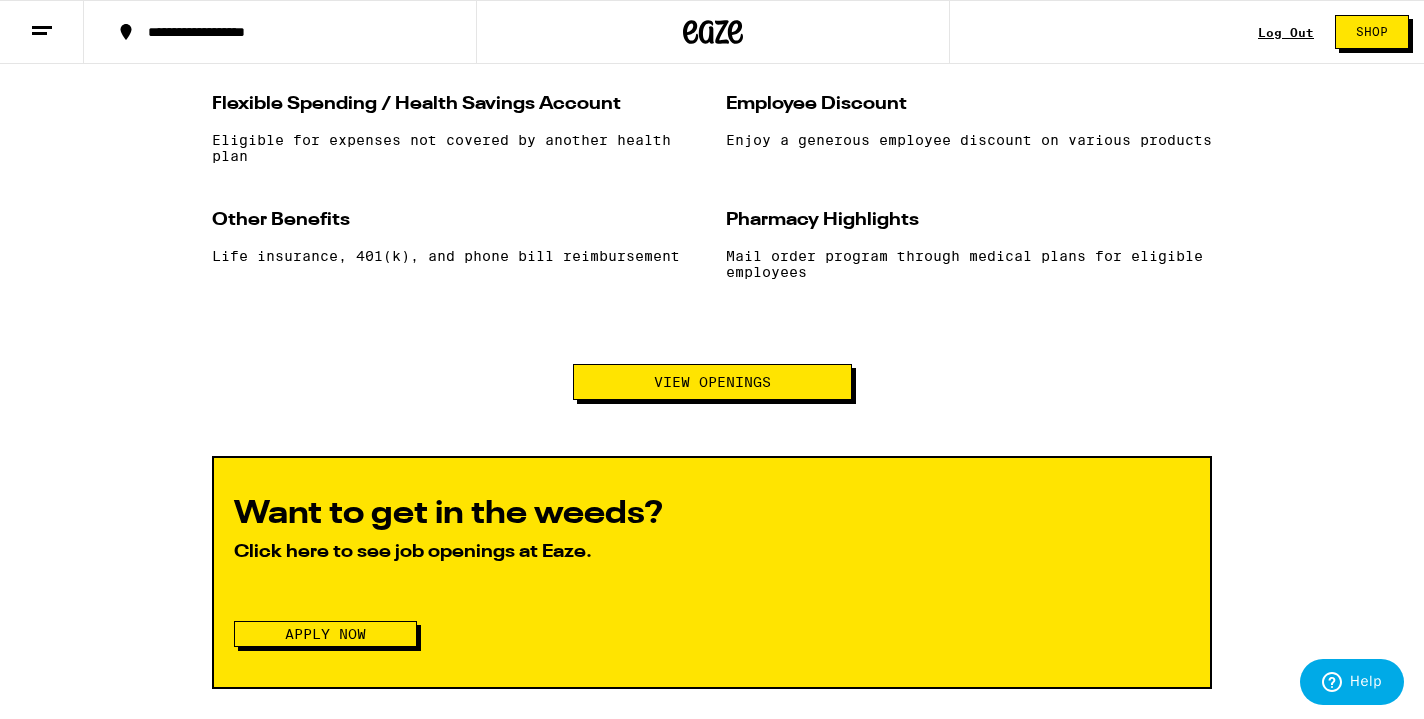 click on "View Openings" at bounding box center (712, 382) 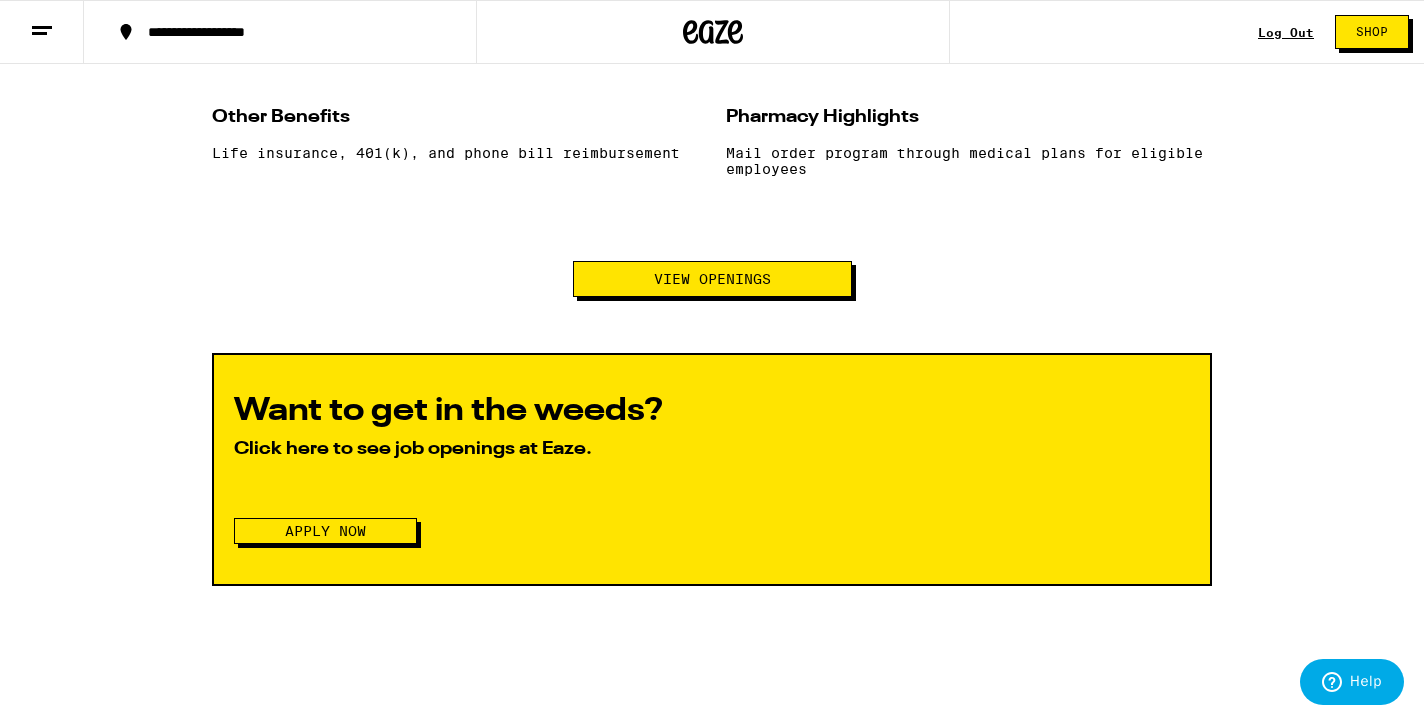 scroll, scrollTop: 2093, scrollLeft: 0, axis: vertical 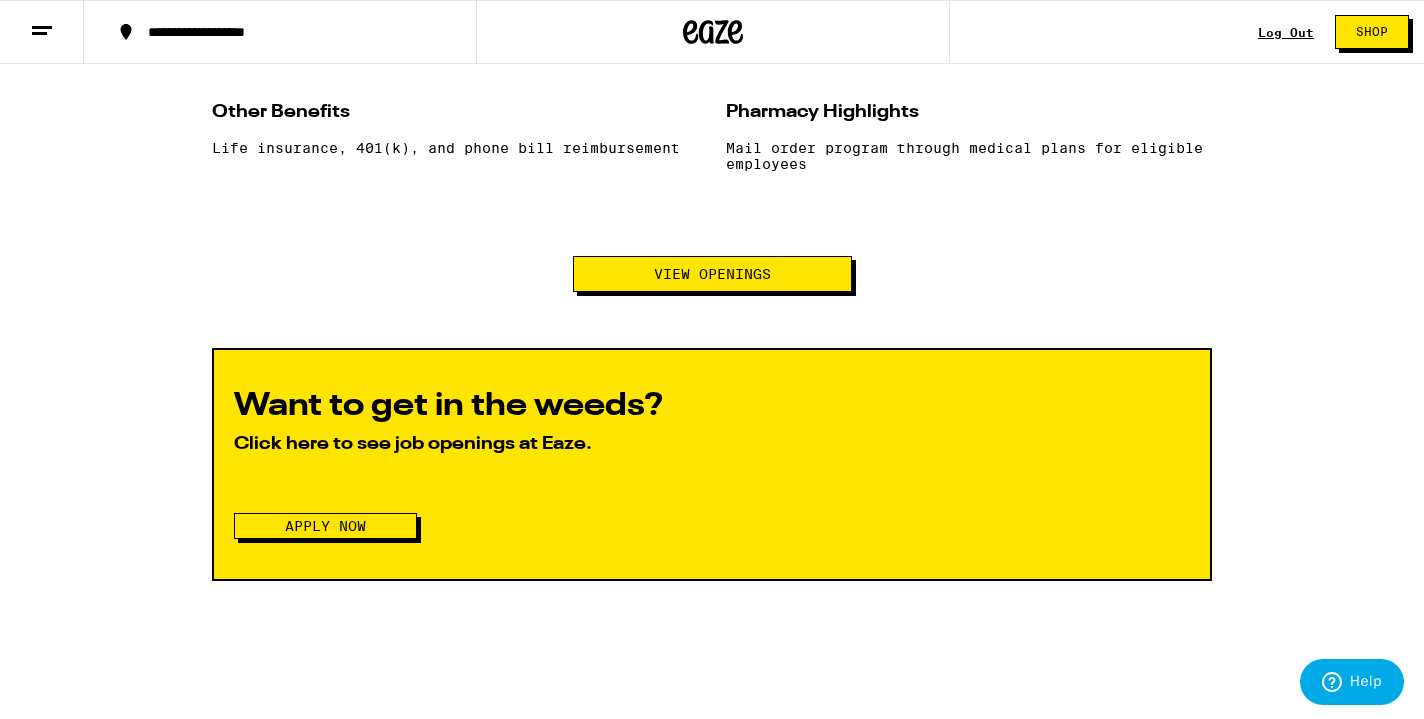 click on "Apply Now" at bounding box center (325, 526) 